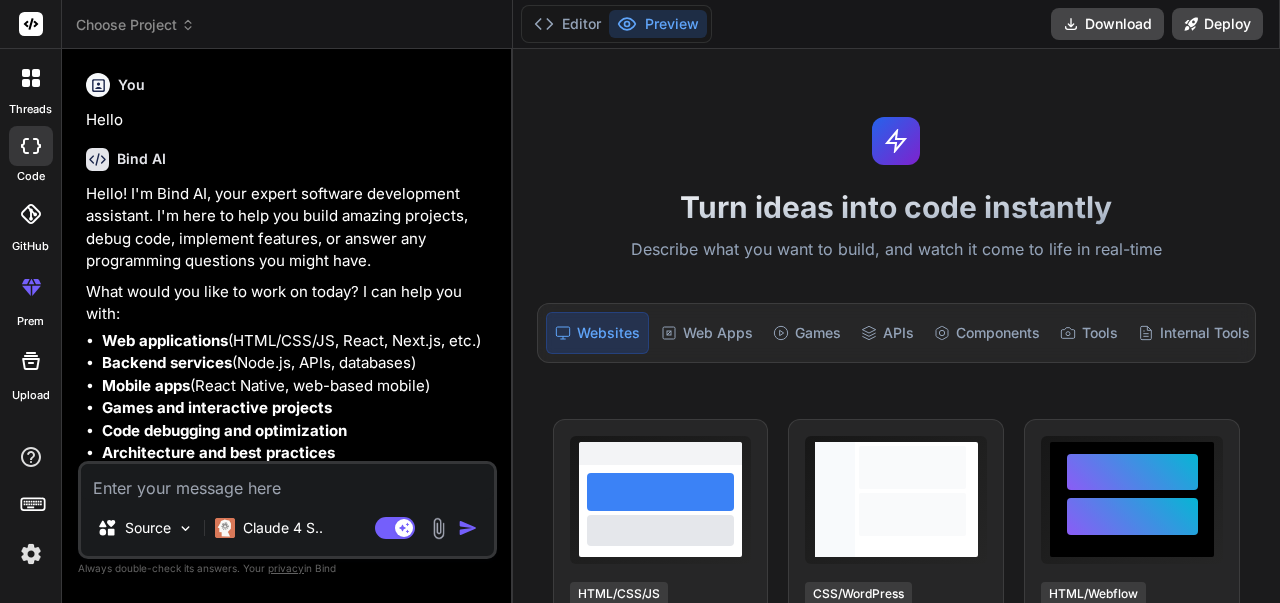 scroll, scrollTop: 0, scrollLeft: 0, axis: both 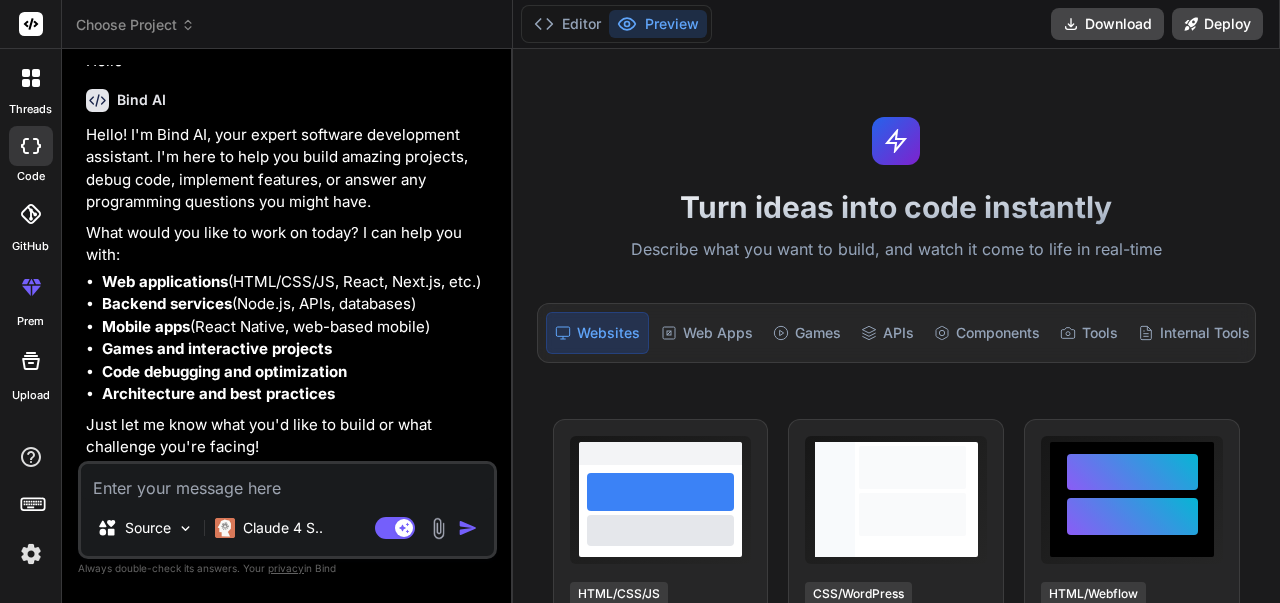 click at bounding box center [287, 482] 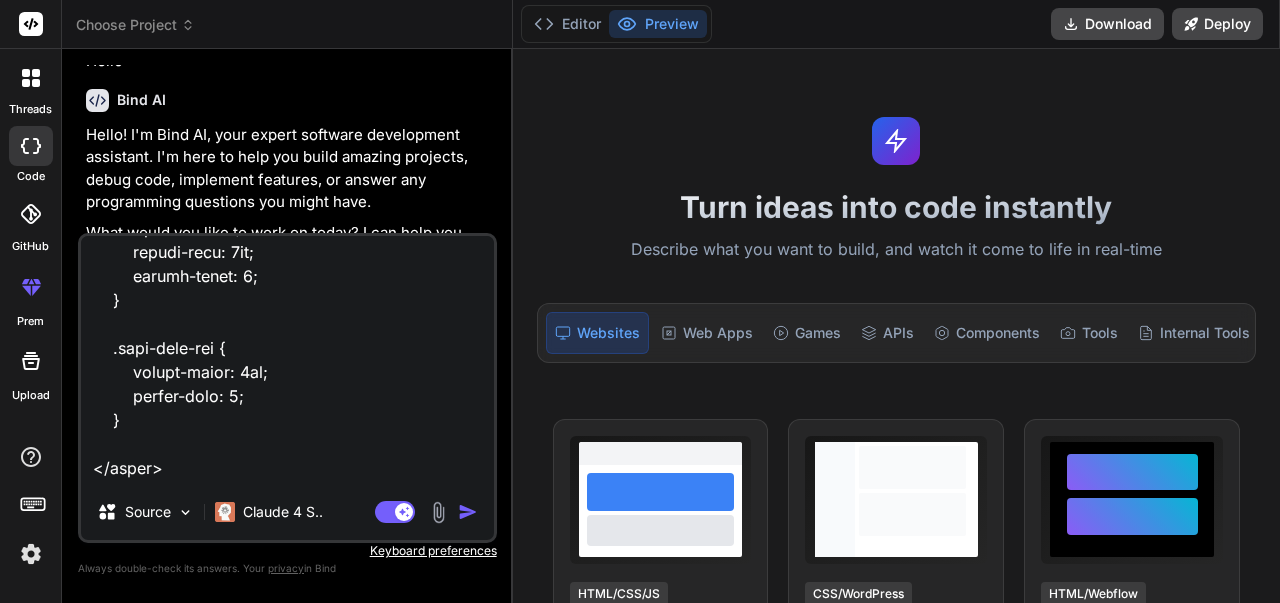 scroll, scrollTop: 0, scrollLeft: 0, axis: both 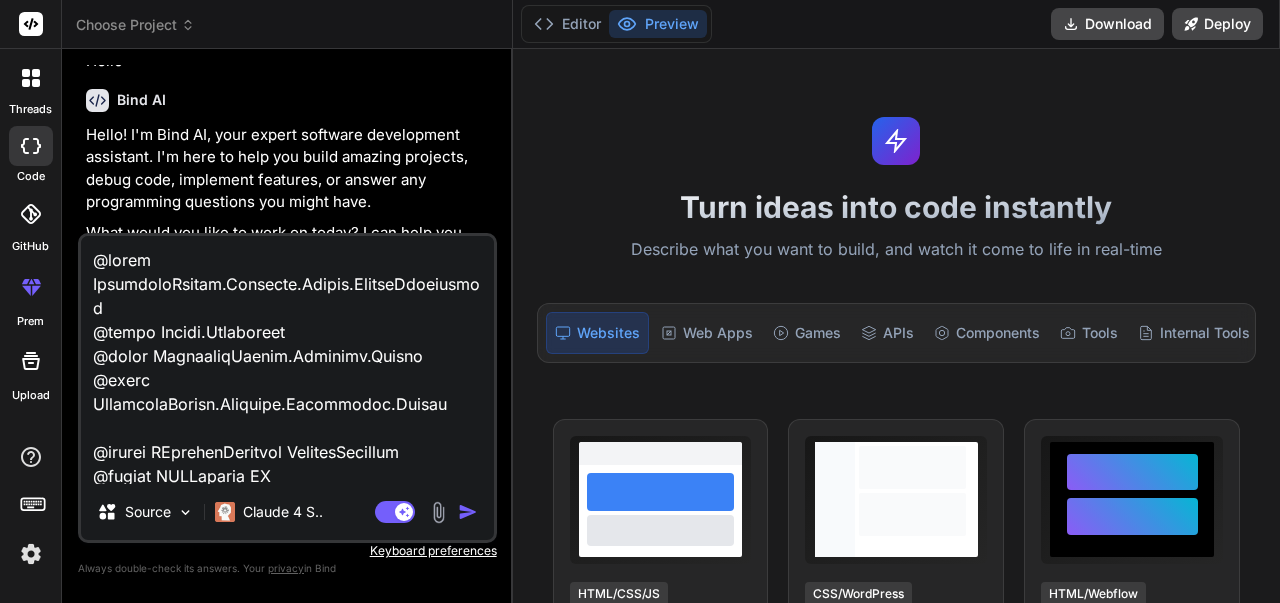 click at bounding box center (287, 360) 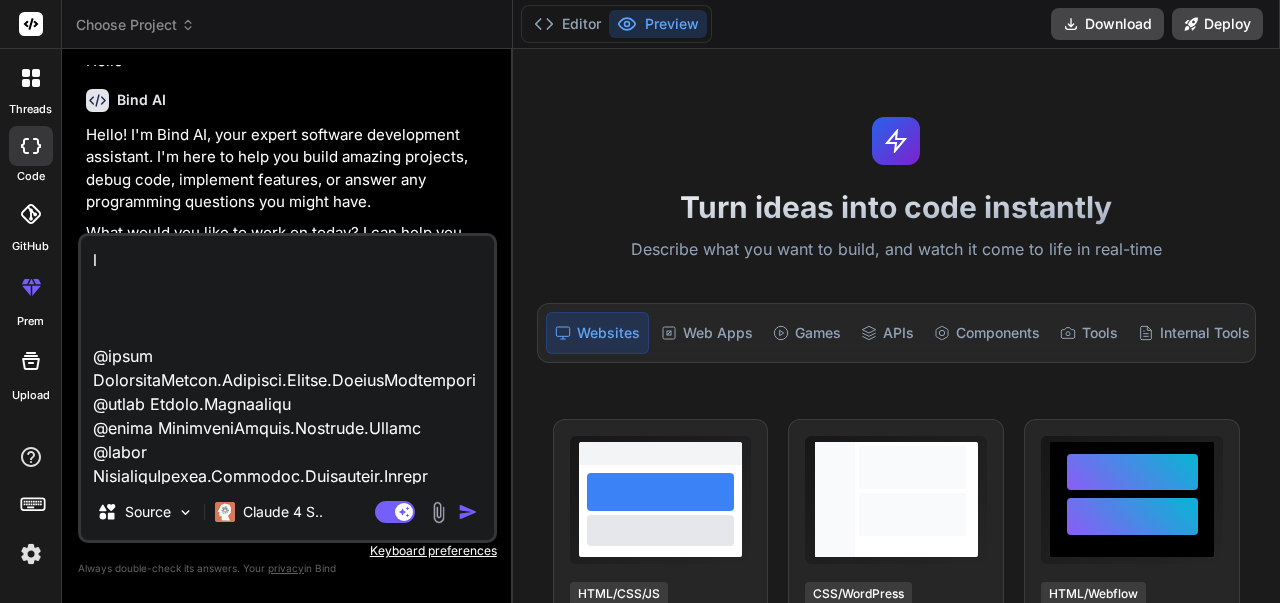 type on "i
@using TicketingSystem.Frontend.Common.CustomAttributes
@using System.Reflection
@using TicketingSystem.Frontend.Common
@using TicketingSystem.Frontend.Components.Models
@inject IServiceProvider ServiceProvider
@inject IJSRuntime JS
@inject TranslationService Translation
@typeparam T
<style>
/* RTL table styles */
.table-rtl {
direction: rtl !important;
}
.table-rtl th,
.table-rtl td {
text-align: right !important;
}
.table-ltr {
direction: ltr !important;
}
.table-ltr th,
.table-ltr td {
text-align: left !important;
}
/* Header content alignment */
.header-rtl {
display: flex;
align-items: center;
justify-content: flex-end;
flex-direction: row-reverse;
}
.header-ltr {
display: flex;
align-items: center;
justify-content: flex-start;
}
.sort-icon-rtl {
margin-left: 6px;
margin-right: 0;
}
..." 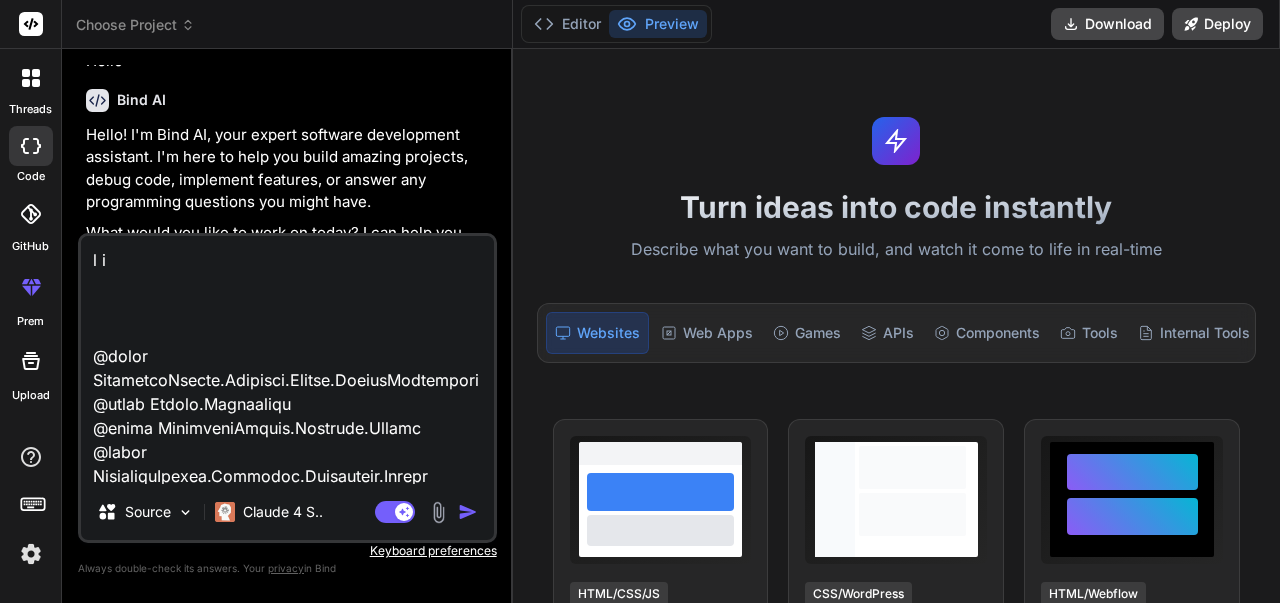 type on "i want to move the cols headers in right when the
@using TicketingSystem.Frontend.Common.CustomAttributes
@using System.Reflection
@using TicketingSystem.Frontend.Common
@using TicketingSystem.Frontend.Components.Models
@inject IServiceProvider ServiceProvider
@inject IJSRuntime JS
@inject TranslationService Translation
@typeparam T
<style>
/* RTL table styles */
.table-rtl {
direction: rtl !important;
}
.table-rtl th,
.table-rtl td {
text-align: right !important;
}
.table-ltr {
direction: ltr !important;
}
.table-ltr th,
.table-ltr td {
text-align: left !important;
}
/* Header content alignment */
.header-rtl {
display: flex;
align-items: center;
justify-content: flex-end;
flex-direction: row-reverse;
}
.header-ltr {
display: flex;
align-items: center;
justify-content: flex-start;
}
.sort-icon-rtl {
margin-left: 6px;
margin-right: 0;
..." 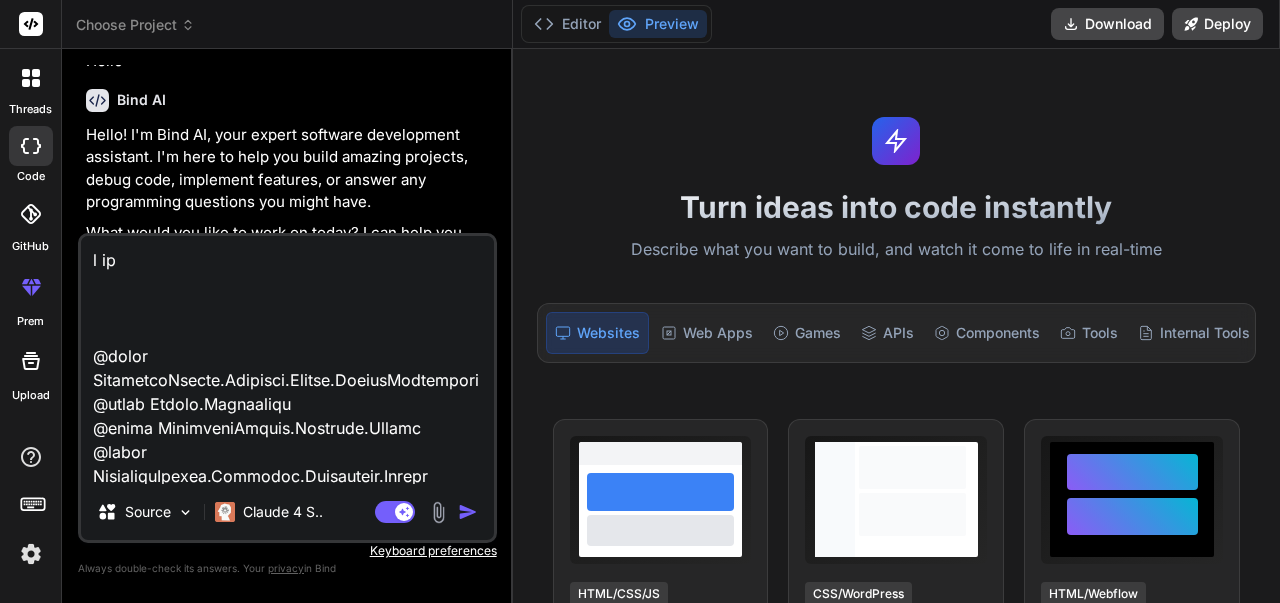type on "i wan
@using TicketingSystem.Frontend.Common.CustomAttributes
@using System.Reflection
@using TicketingSystem.Frontend.Common
@using TicketingSystem.Frontend.Components.Models
@inject IServiceProvider ServiceProvider
@inject IJSRuntime JS
@inject TranslationService Translation
@typeparam T
<style>
/* RTL table styles */
.table-rtl {
direction: rtl !important;
}
.table-rtl th,
.table-rtl td {
text-align: right !important;
}
.table-ltr {
direction: ltr !important;
}
.table-ltr th,
.table-ltr td {
text-align: left !important;
}
/* Header content alignment */
.header-rtl {
display: flex;
align-items: center;
justify-content: flex-end;
flex-direction: row-reverse;
}
.header-ltr {
display: flex;
align-items: center;
justify-content: flex-start;
}
.sort-icon-rtl {
margin-left: 6px;
margin-righ..." 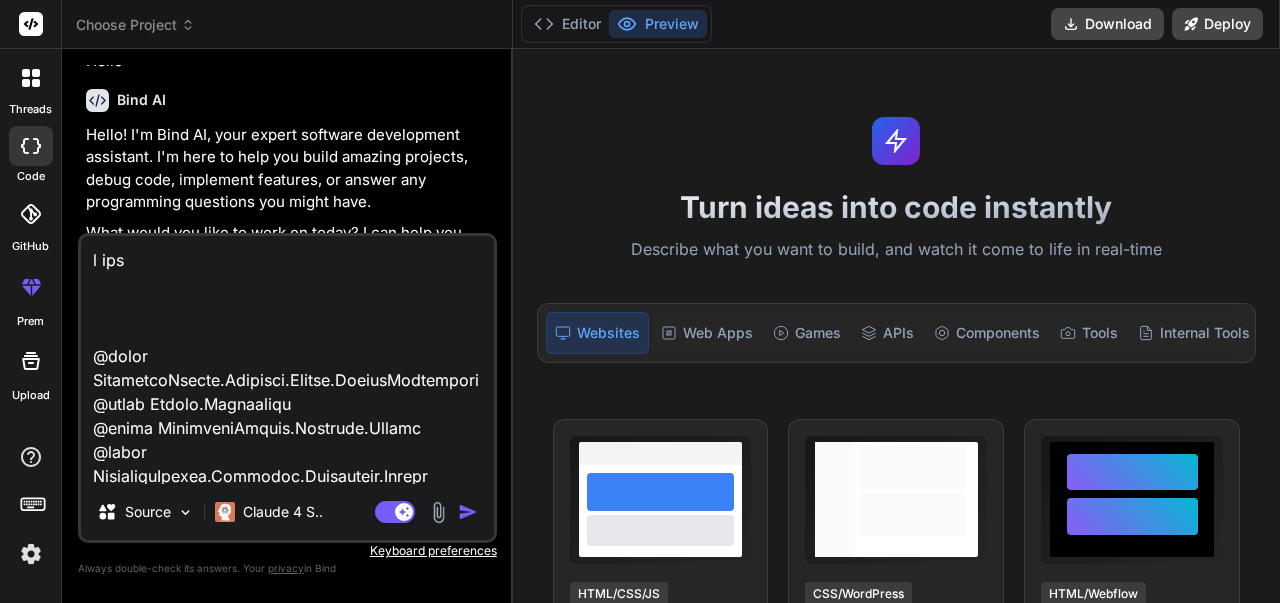 type on "x" 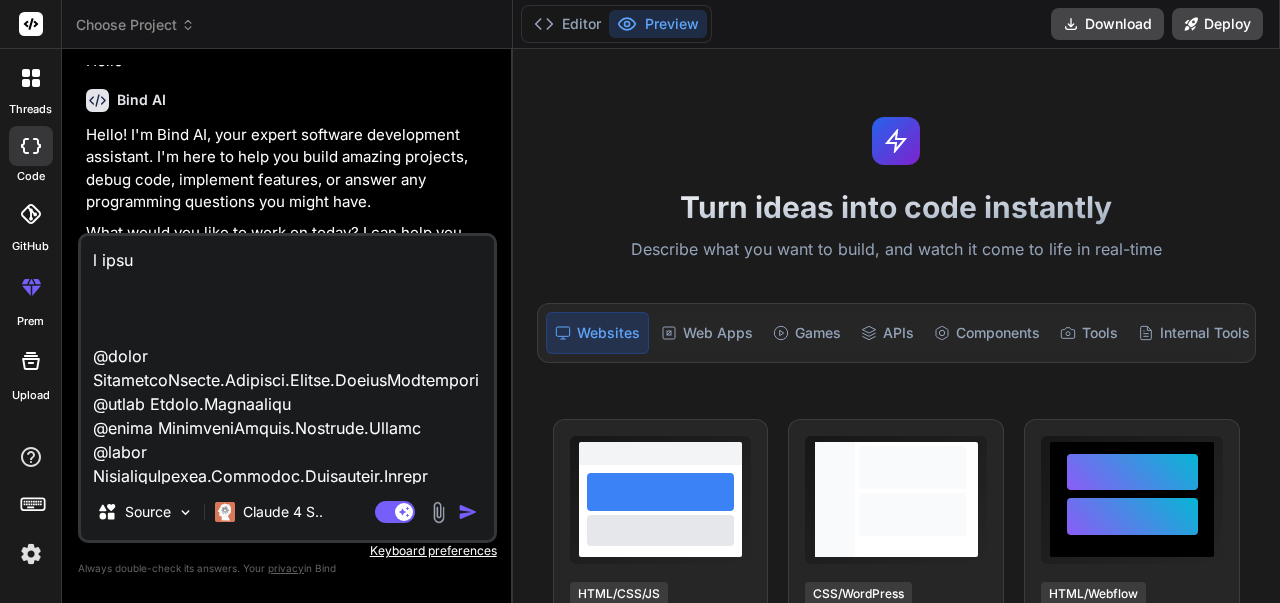 type on "i want
@using TicketingSystem.Frontend.Common.CustomAttributes
@using System.Reflection
@using TicketingSystem.Frontend.Common
@using TicketingSystem.Frontend.Components.Models
@inject IServiceProvider ServiceProvider
@inject IJSRuntime JS
@inject TranslationService Translation
@typeparam T
<style>
/* RTL table styles */
.table-rtl {
direction: rtl !important;
}
.table-rtl th,
.table-rtl td {
text-align: right !important;
}
.table-ltr {
direction: ltr !important;
}
.table-ltr th,
.table-ltr td {
text-align: left !important;
}
/* Header content alignment */
.header-rtl {
display: flex;
align-items: center;
justify-content: flex-end;
flex-direction: row-reverse;
}
.header-ltr {
display: flex;
align-items: center;
justify-content: flex-start;
}
.sort-icon-rtl {
margin-left: 6px;
margin-right: 0;
..." 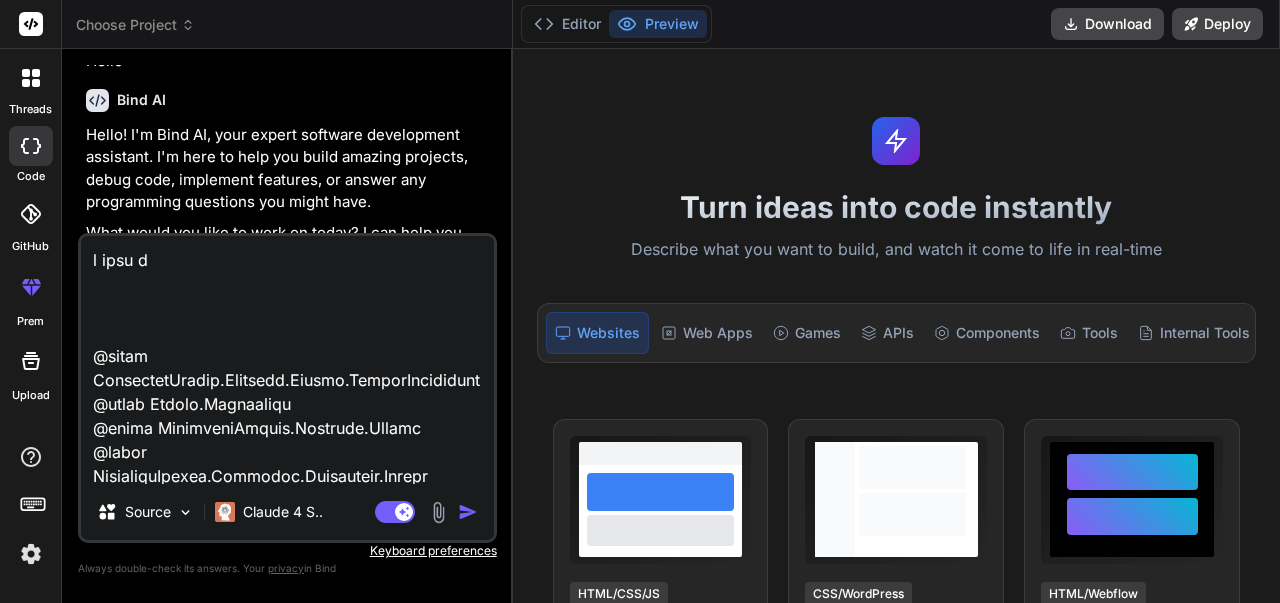 type on "i want to
@using TicketingSystem.Frontend.Common.CustomAttributes
@using System.Reflection
@using TicketingSystem.Frontend.Common
@using TicketingSystem.Frontend.Components.Models
@inject IServiceProvider ServiceProvider
@inject IJSRuntime JS
@inject TranslationService Translation
@typeparam T
<style>
/* RTL table styles */
.table-rtl {
direction: rtl !important;
}
.table-rtl th,
.table-rtl td {
text-align: right !important;
}
.table-ltr {
direction: ltr !important;
}
.table-ltr th,
.table-ltr td {
text-align: left !important;
}
/* Header content alignment */
.header-rtl {
display: flex;
align-items: center;
justify-content: flex-end;
flex-direction: row-reverse;
}
.header-ltr {
display: flex;
align-items: center;
justify-content: flex-start;
}
.sort-icon-rtl {
margin-left: 6px;
margin-right: 0;..." 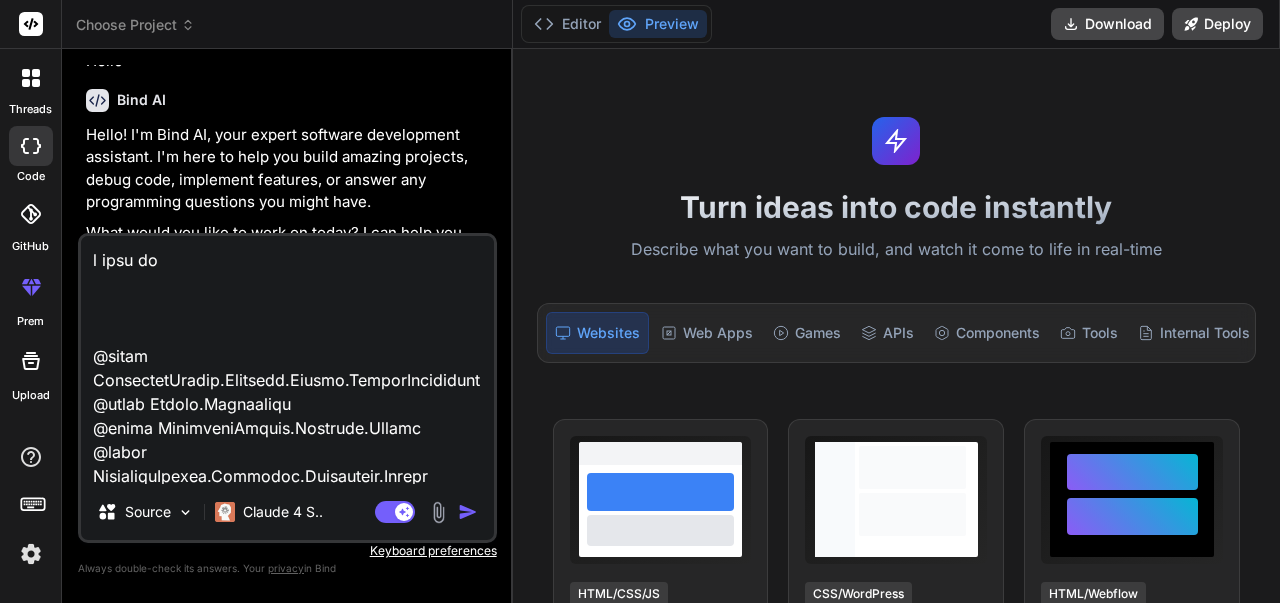 type on "x" 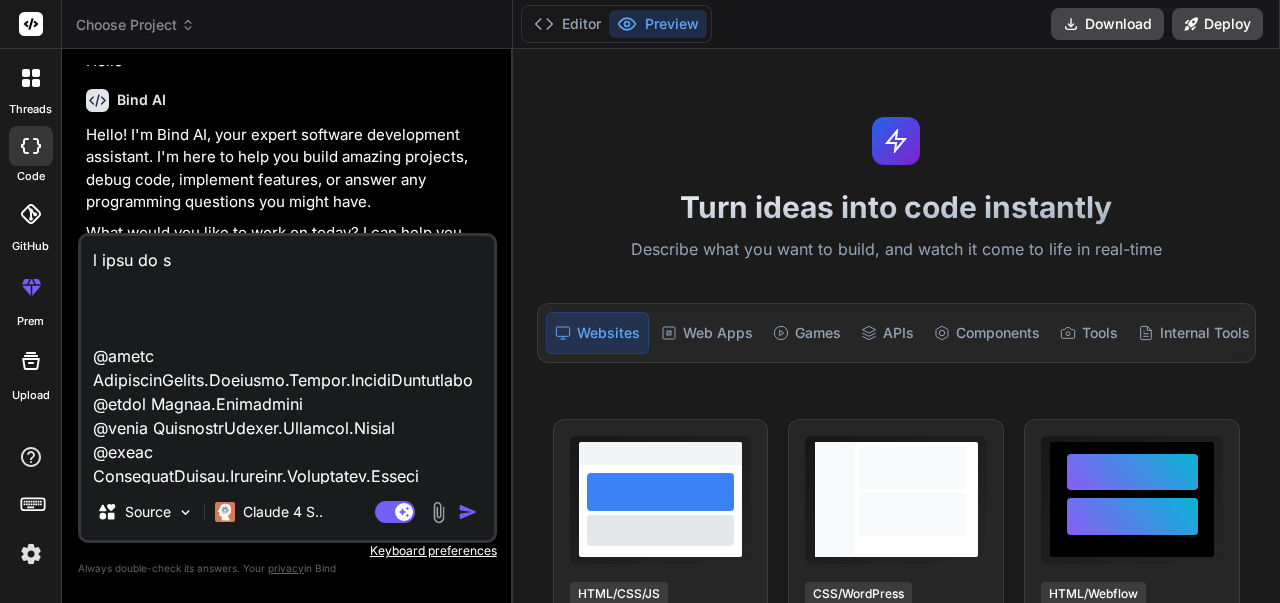type on "x" 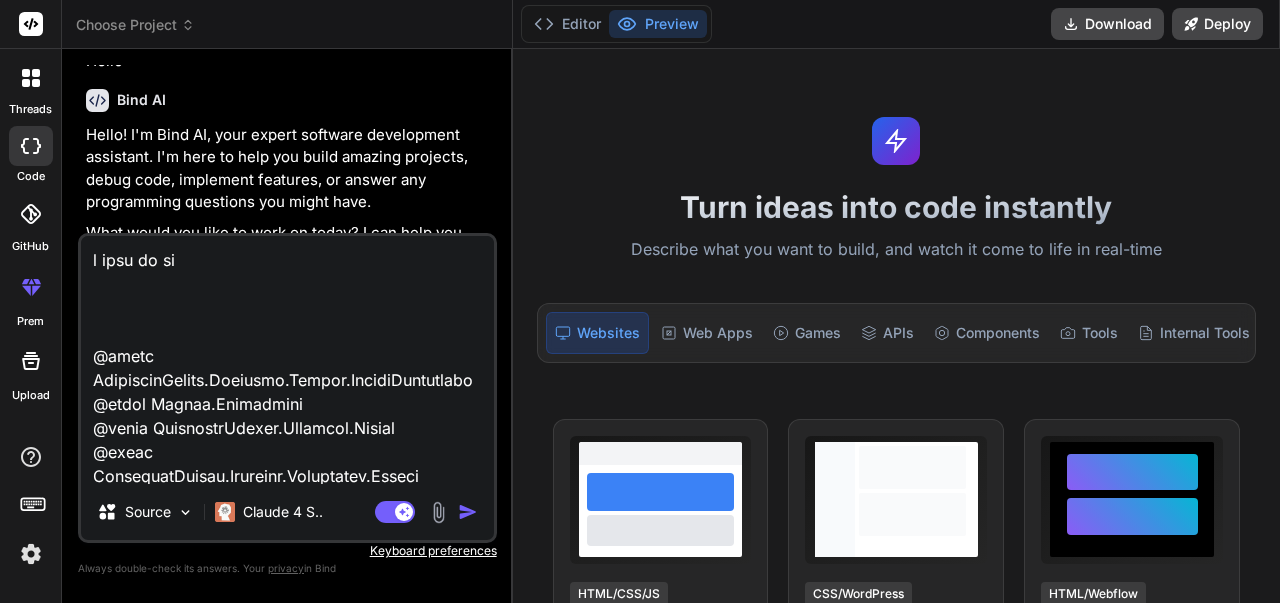 type on "x" 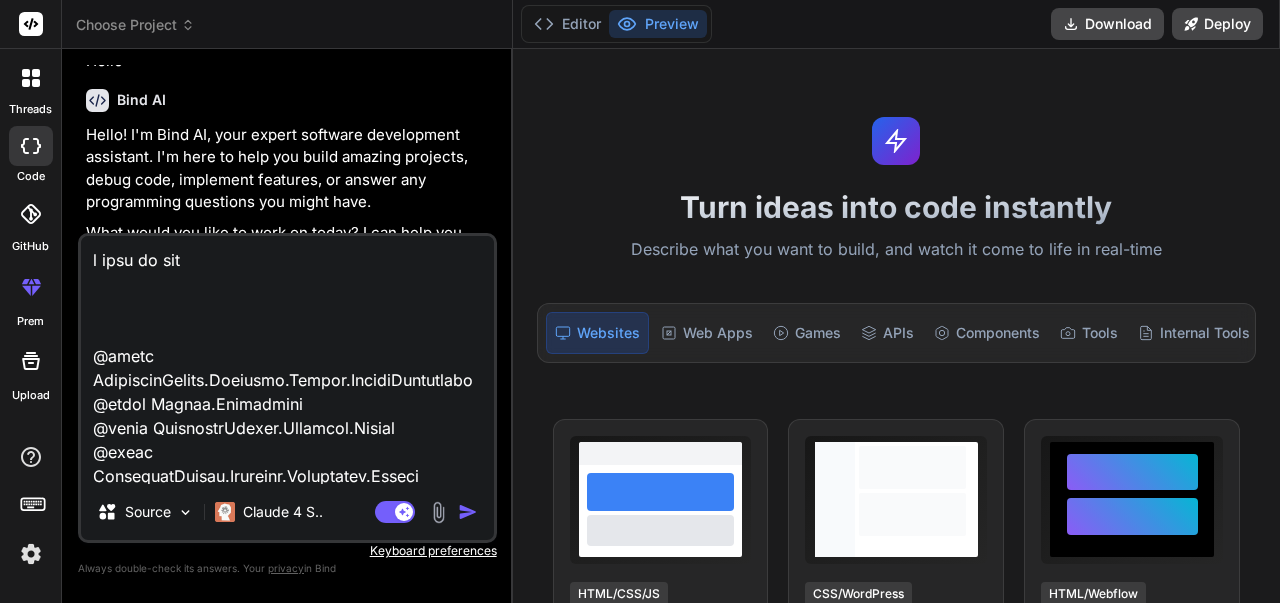 type on "i want to move
@using TicketingSystem.Frontend.Common.CustomAttributes
@using System.Reflection
@using TicketingSystem.Frontend.Common
@using TicketingSystem.Frontend.Components.Models
@inject IServiceProvider ServiceProvider
@inject IJSRuntime JS
@inject TranslationService Translation
@typeparam T
<style>
/* RTL table styles */
.table-rtl {
direction: rtl !important;
}
.table-rtl th,
.table-rtl td {
text-align: right !important;
}
.table-ltr {
direction: ltr !important;
}
.table-ltr th,
.table-ltr td {
text-align: left !important;
}
/* Header content alignment */
.header-rtl {
display: flex;
align-items: center;
justify-content: flex-end;
flex-direction: row-reverse;
}
.header-ltr {
display: flex;
align-items: center;
justify-content: flex-start;
}
.sort-icon-rtl {
margin-left: 6px;
margin-righ..." 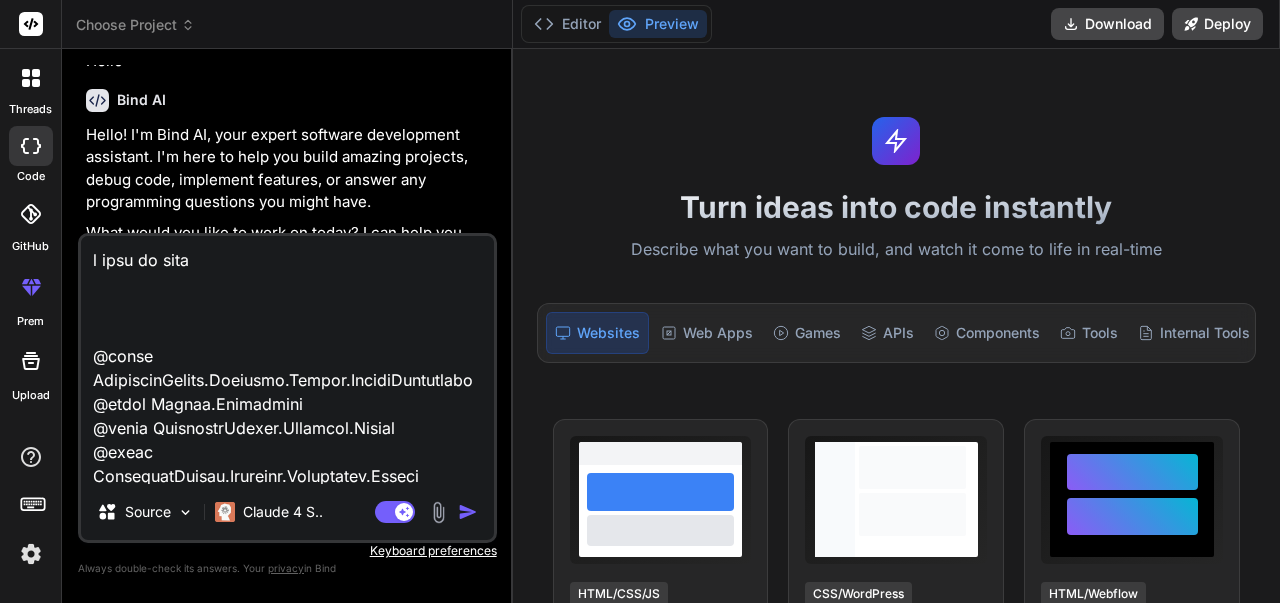 type on "i want to move
@using TicketingSystem.Frontend.Common.CustomAttributes
@using System.Reflection
@using TicketingSystem.Frontend.Common
@using TicketingSystem.Frontend.Components.Models
@inject IServiceProvider ServiceProvider
@inject IJSRuntime JS
@inject TranslationService Translation
@typeparam T
<style>
/* RTL table styles */
.table-rtl {
direction: rtl !important;
}
.table-rtl th,
.table-rtl td {
text-align: right !important;
}
.table-ltr {
direction: ltr !important;
}
.table-ltr th,
.table-ltr td {
text-align: left !important;
}
/* Header content alignment */
.header-rtl {
display: flex;
align-items: center;
justify-content: flex-end;
flex-direction: row-reverse;
}
.header-ltr {
display: flex;
align-items: center;
justify-content: flex-start;
}
.sort-icon-rtl {
margin-left: 6px;
margin-rig..." 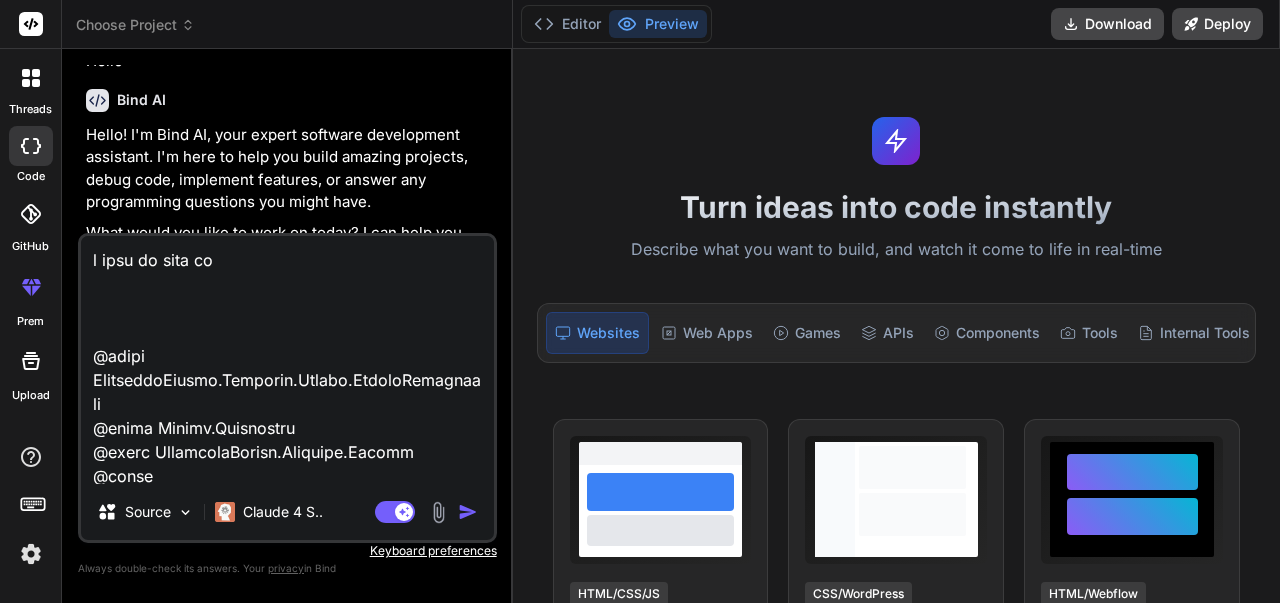 type on "i want to move the
@using TicketingSystem.Frontend.Common.CustomAttributes
@using System.Reflection
@using TicketingSystem.Frontend.Common
@using TicketingSystem.Frontend.Components.Models
@inject IServiceProvider ServiceProvider
@inject IJSRuntime JS
@inject TranslationService Translation
@typeparam T
<style>
/* RTL table styles */
.table-rtl {
direction: rtl !important;
}
.table-rtl th,
.table-rtl td {
text-align: right !important;
}
.table-ltr {
direction: ltr !important;
}
.table-ltr th,
.table-ltr td {
text-align: left !important;
}
/* Header content alignment */
.header-rtl {
display: flex;
align-items: center;
justify-content: flex-end;
flex-direction: row-reverse;
}
.header-ltr {
display: flex;
align-items: center;
justify-content: flex-start;
}
.sort-icon-rtl {
margin-left: 6px;
mar..." 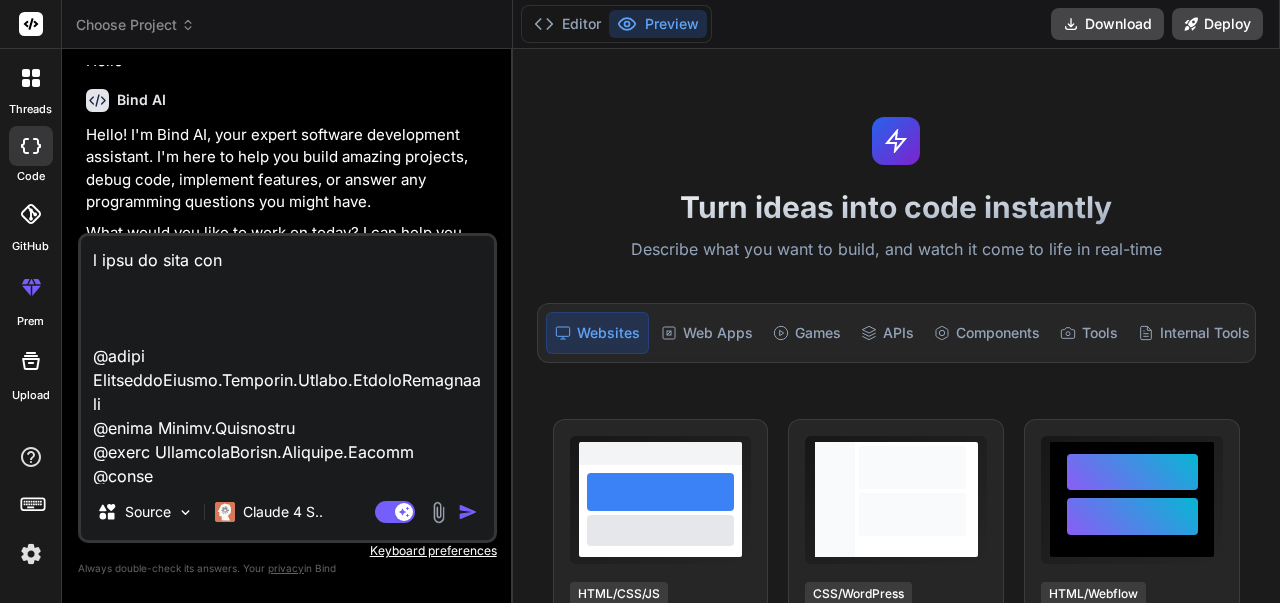 type on "i want to move the
@using TicketingSystem.Frontend.Common.CustomAttributes
@using System.Reflection
@using TicketingSystem.Frontend.Common
@using TicketingSystem.Frontend.Components.Models
@inject IServiceProvider ServiceProvider
@inject IJSRuntime JS
@inject TranslationService Translation
@typeparam T
<style>
/* RTL table styles */
.table-rtl {
direction: rtl !important;
}
.table-rtl th,
.table-rtl td {
text-align: right !important;
}
.table-ltr {
direction: ltr !important;
}
.table-ltr th,
.table-ltr td {
text-align: left !important;
}
/* Header content alignment */
.header-rtl {
display: flex;
align-items: center;
justify-content: flex-end;
flex-direction: row-reverse;
}
.header-ltr {
display: flex;
align-items: center;
justify-content: flex-start;
}
.sort-icon-rtl {
margin-left: 6px;
margin..." 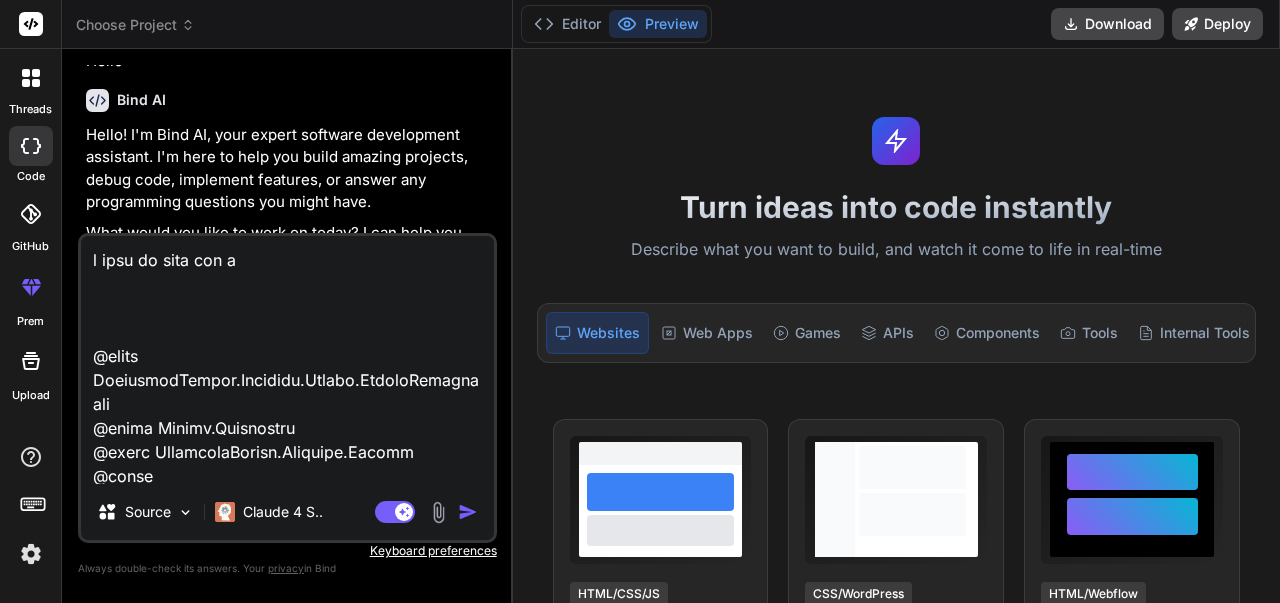 type on "i want to move the co
@using TicketingSystem.Frontend.Common.CustomAttributes
@using System.Reflection
@using TicketingSystem.Frontend.Common
@using TicketingSystem.Frontend.Components.Models
@inject IServiceProvider ServiceProvider
@inject IJSRuntime JS
@inject TranslationService Translation
@typeparam T
<style>
/* RTL table styles */
.table-rtl {
direction: rtl !important;
}
.table-rtl th,
.table-rtl td {
text-align: right !important;
}
.table-ltr {
direction: ltr !important;
}
.table-ltr th,
.table-ltr td {
text-align: left !important;
}
/* Header content alignment */
.header-rtl {
display: flex;
align-items: center;
justify-content: flex-end;
flex-direction: row-reverse;
}
.header-ltr {
display: flex;
align-items: center;
justify-content: flex-start;
}
.sort-icon-rtl {
margin-left: 6px;
marg" 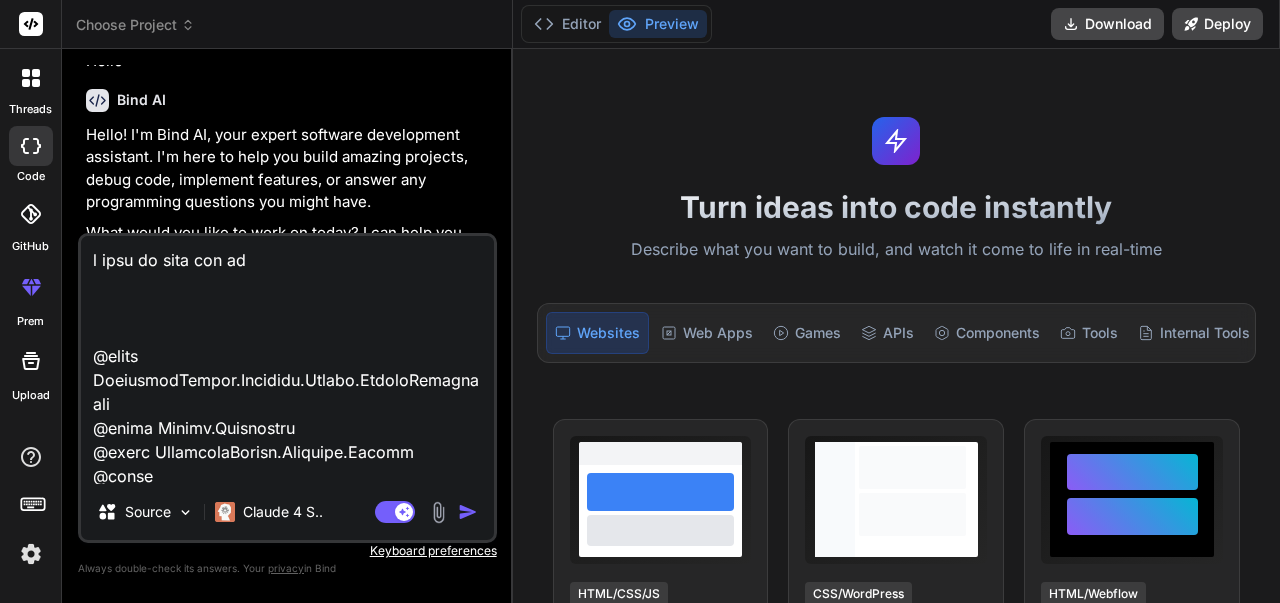 type on "x" 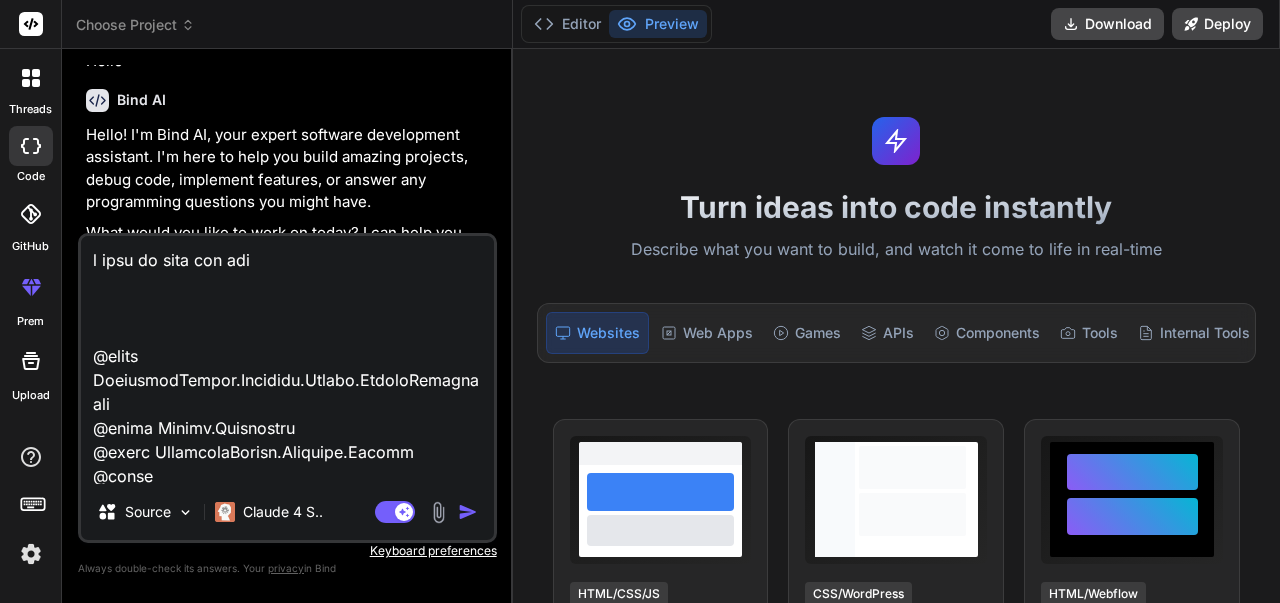 type on "i want to move the cols
@using TicketingSystem.Frontend.Common.CustomAttributes
@using System.Reflection
@using TicketingSystem.Frontend.Common
@using TicketingSystem.Frontend.Components.Models
@inject IServiceProvider ServiceProvider
@inject IJSRuntime JS
@inject TranslationService Translation
@typeparam T
<style>
/* RTL table styles */
.table-rtl {
direction: rtl !important;
}
.table-rtl th,
.table-rtl td {
text-align: right !important;
}
.table-ltr {
direction: ltr !important;
}
.table-ltr th,
.table-ltr td {
text-align: left !important;
}
/* Header content alignment */
.header-rtl {
display: flex;
align-items: center;
justify-content: flex-end;
flex-direction: row-reverse;
}
.header-ltr {
display: flex;
align-items: center;
justify-content: flex-start;
}
.sort-icon-rtl {
margin-left: 6px;
ma" 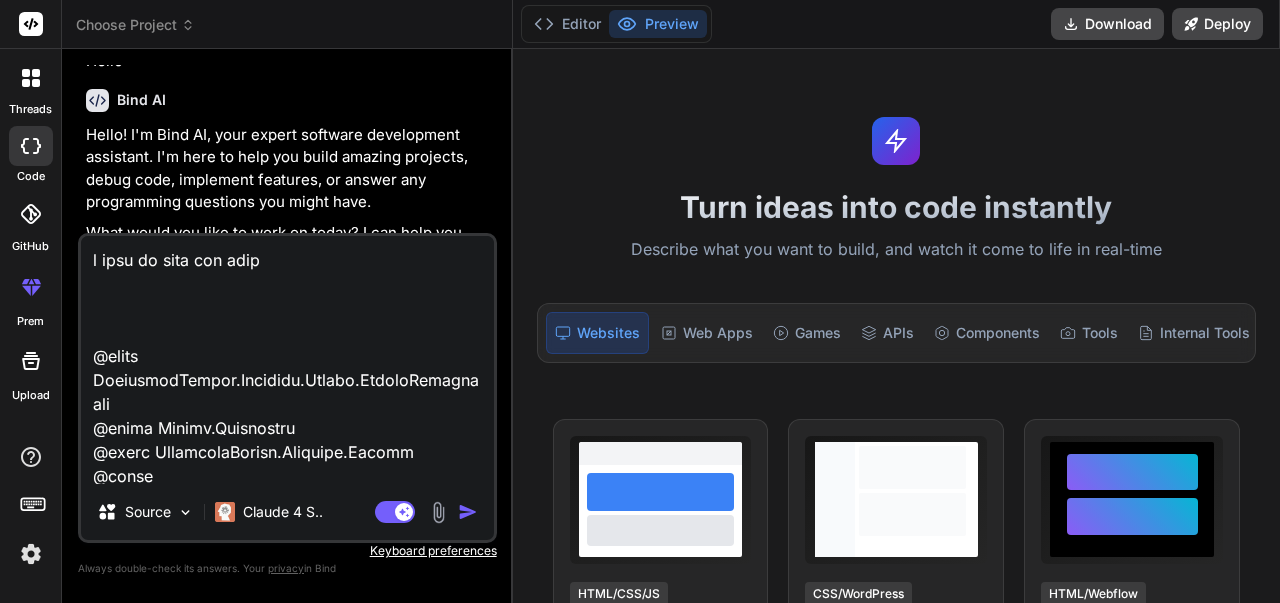 type on "i want to move the cols
@using TicketingSystem.Frontend.Common.CustomAttributes
@using System.Reflection
@using TicketingSystem.Frontend.Common
@using TicketingSystem.Frontend.Components.Models
@inject IServiceProvider ServiceProvider
@inject IJSRuntime JS
@inject TranslationService Translation
@typeparam T
<style>
/* RTL table styles */
.table-rtl {
direction: rtl !important;
}
.table-rtl th,
.table-rtl td {
text-align: right !important;
}
.table-ltr {
direction: ltr !important;
}
.table-ltr th,
.table-ltr td {
text-align: left !important;
}
/* Header content alignment */
.header-rtl {
display: flex;
align-items: center;
justify-content: flex-end;
flex-direction: row-reverse;
}
.header-ltr {
display: flex;
align-items: center;
justify-content: flex-start;
}
.sort-icon-rtl {
margin-left: 6px;
m..." 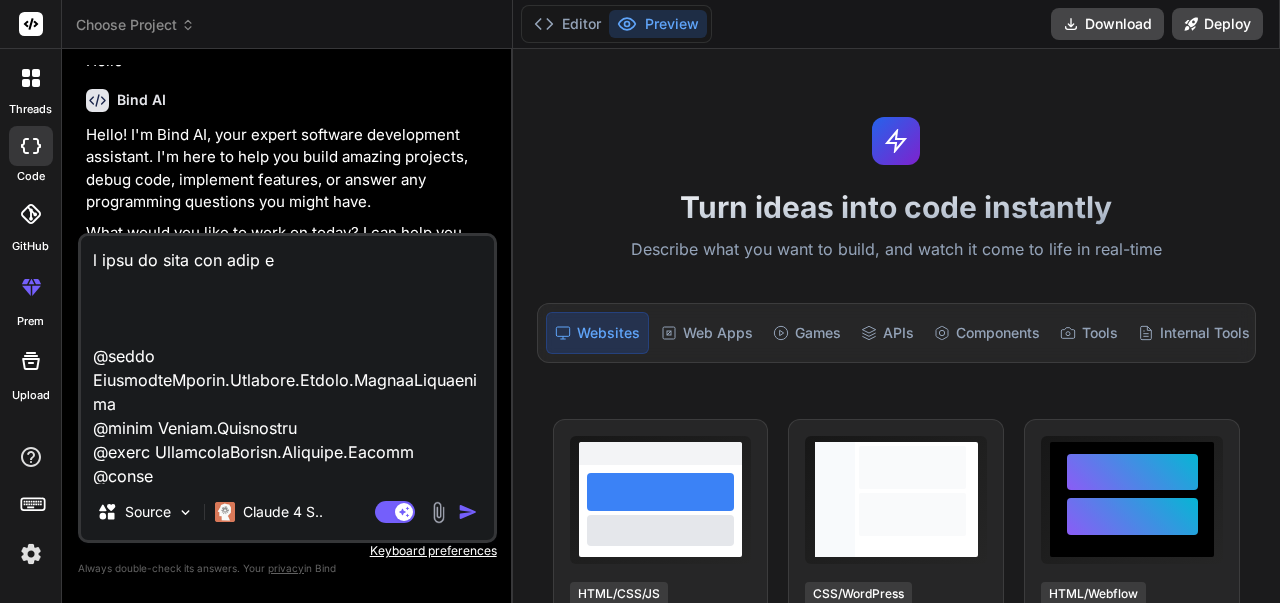 type on "i want to move the cols he
@using TicketingSystem.Frontend.Common.CustomAttributes
@using System.Reflection
@using TicketingSystem.Frontend.Common
@using TicketingSystem.Frontend.Components.Models
@inject IServiceProvider ServiceProvider
@inject IJSRuntime JS
@inject TranslationService Translation
@typeparam T
<style>
/* RTL table styles */
.table-rtl {
direction: rtl !important;
}
.table-rtl th,
.table-rtl td {
text-align: right !important;
}
.table-ltr {
direction: ltr !important;
}
.table-ltr th,
.table-ltr td {
text-align: left !important;
}
/* Header content alignment */
.header-rtl {
display: flex;
align-items: center;
justify-content: flex-end;
flex-direction: row-reverse;
}
.header-ltr {
display: flex;
align-items: center;
justify-content: flex-start;
}
.sort-icon-rtl {
margin-left: 6px;
..." 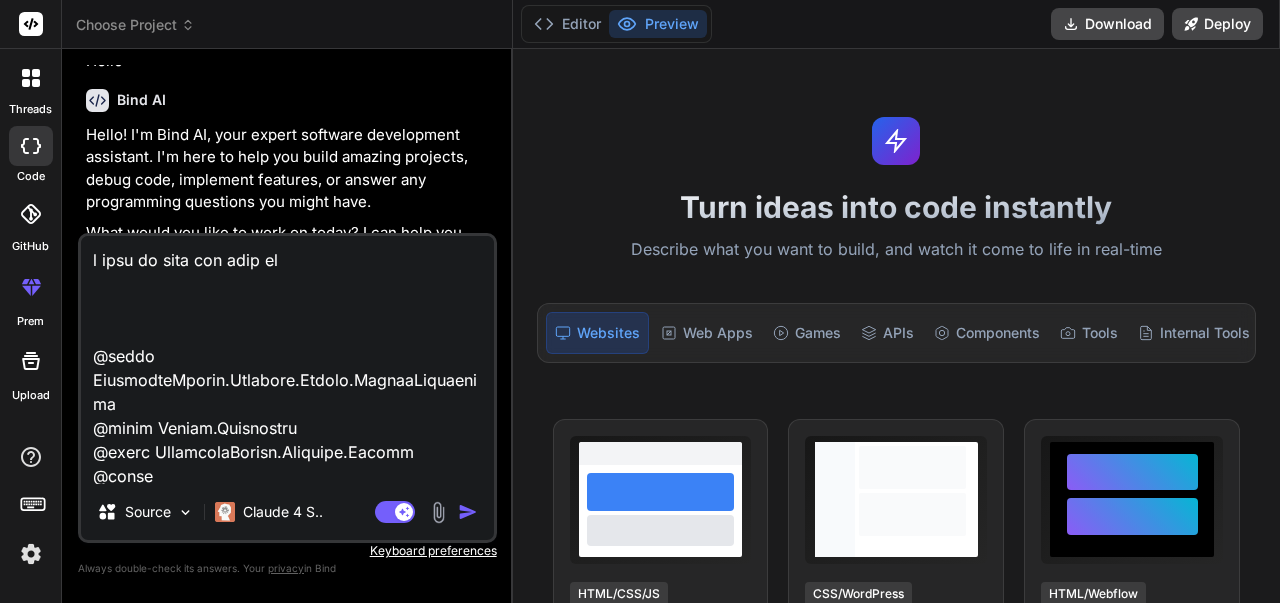 type on "x" 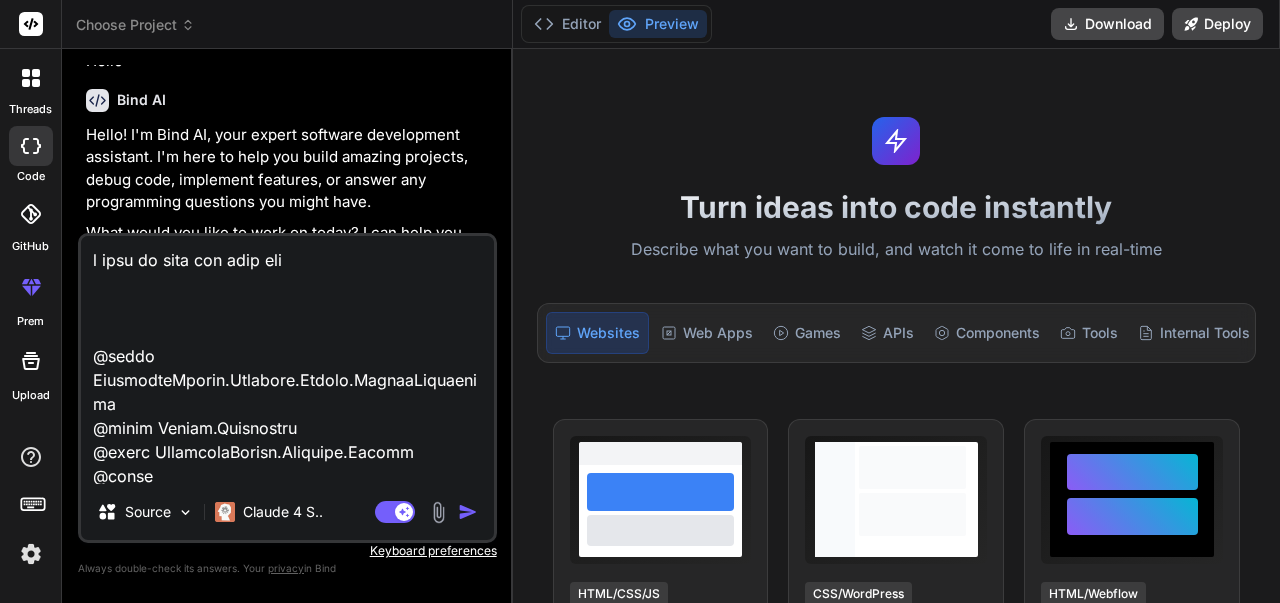 type on "i want to move the cols head
@using TicketingSystem.Frontend.Common.CustomAttributes
@using System.Reflection
@using TicketingSystem.Frontend.Common
@using TicketingSystem.Frontend.Components.Models
@inject IServiceProvider ServiceProvider
@inject IJSRuntime JS
@inject TranslationService Translation
@typeparam T
<style>
/* RTL table styles */
.table-rtl {
direction: rtl !important;
}
.table-rtl th,
.table-rtl td {
text-align: right !important;
}
.table-ltr {
direction: ltr !important;
}
.table-ltr th,
.table-ltr td {
text-align: left !important;
}
/* Header content alignment */
.header-rtl {
display: flex;
align-items: center;
justify-content: flex-end;
flex-direction: row-reverse;
}
.header-ltr {
display: flex;
align-items: center;
justify-content: flex-start;
}
.sort-icon-rtl {
margin-left: 6px;
..." 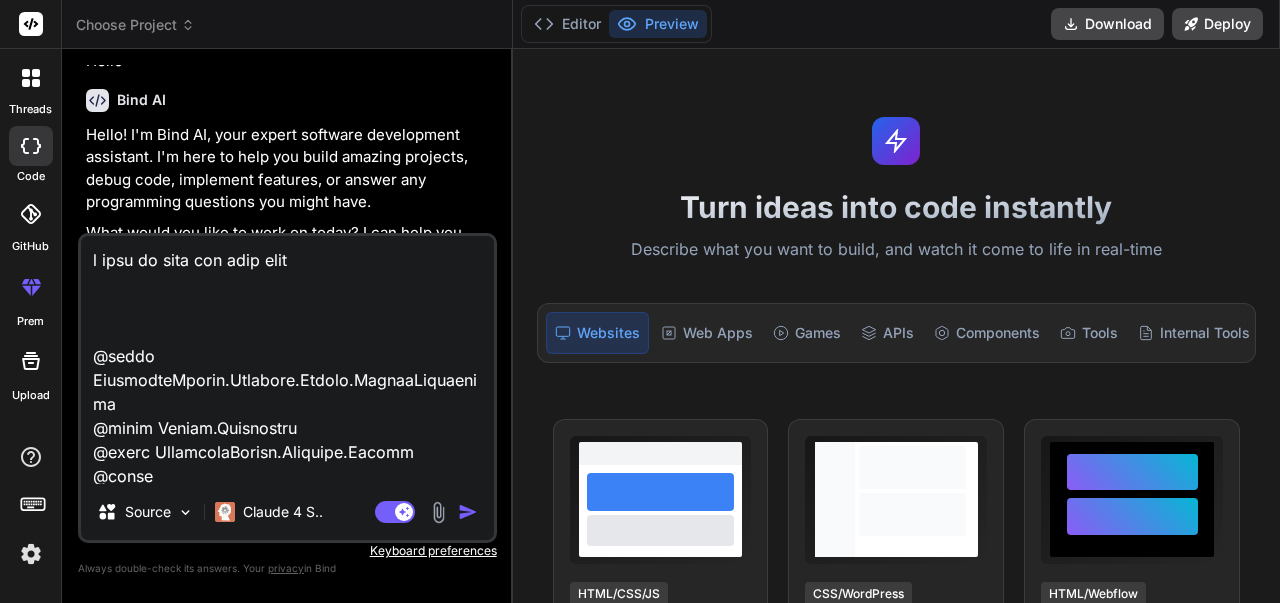 type on "x" 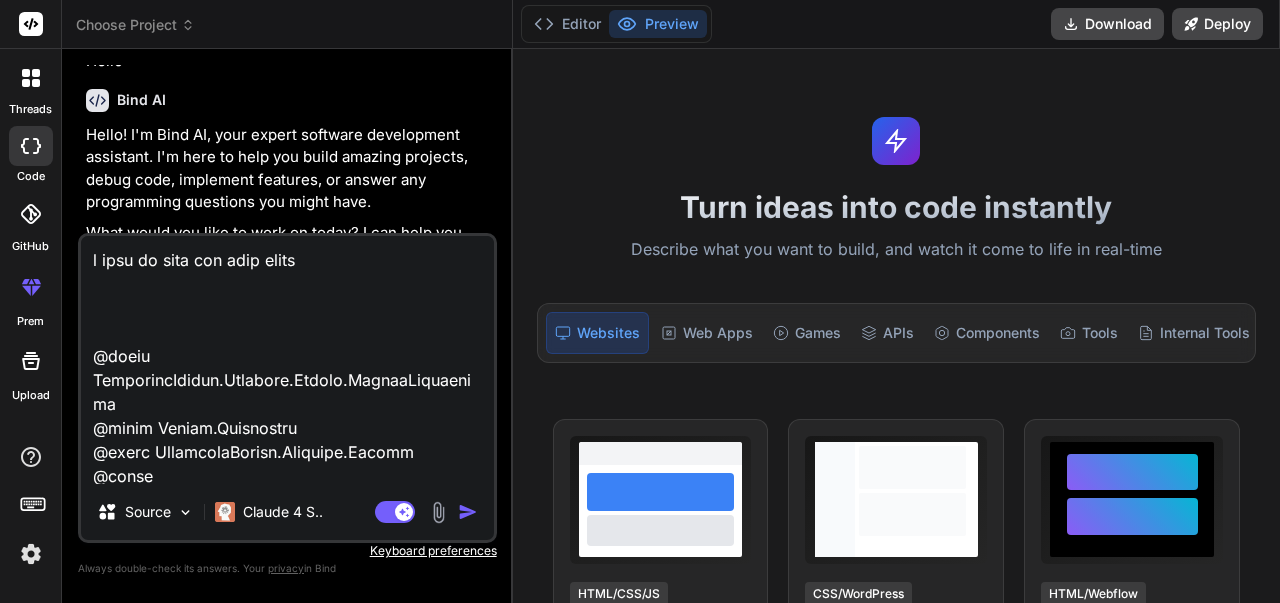 type on "x" 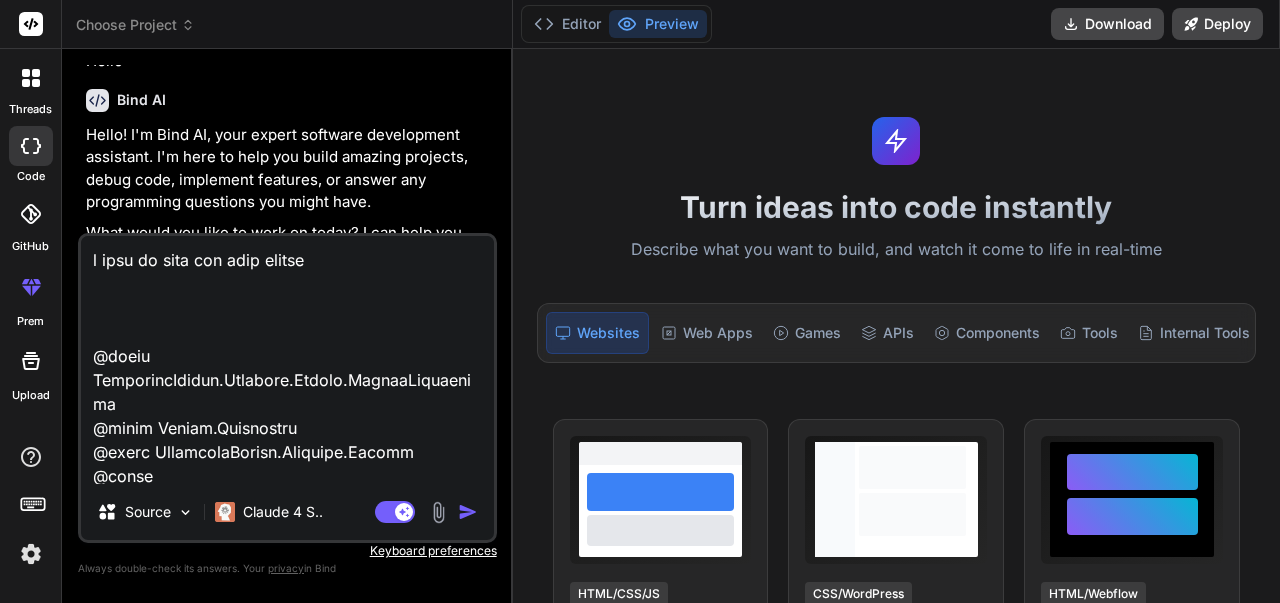 type on "x" 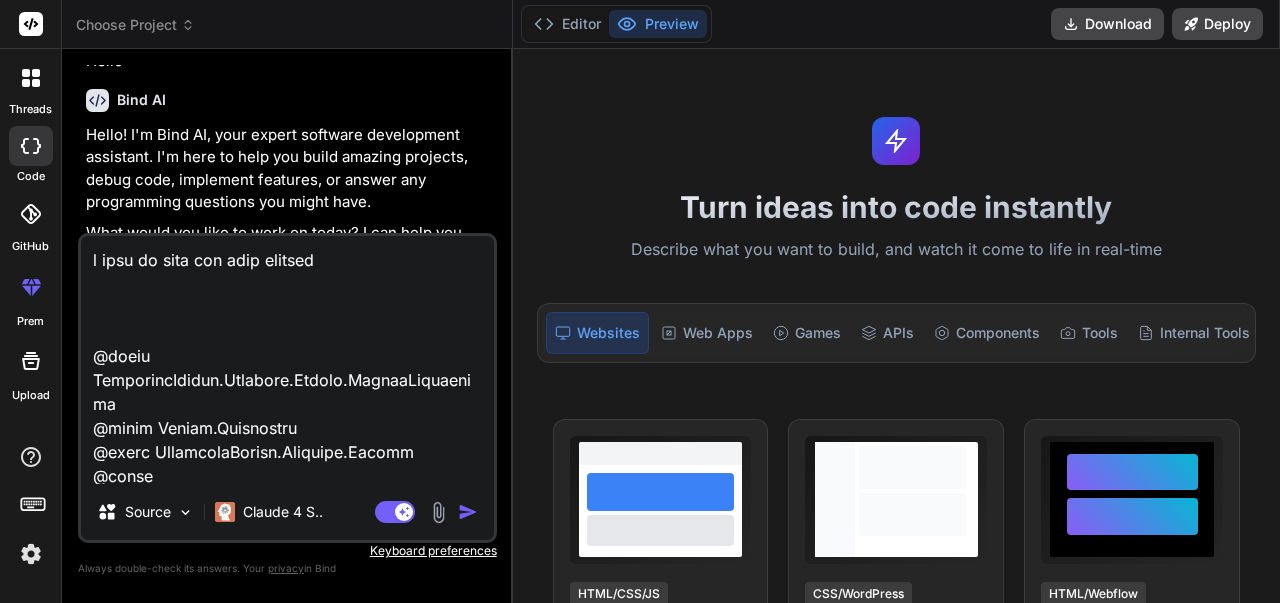 type on "x" 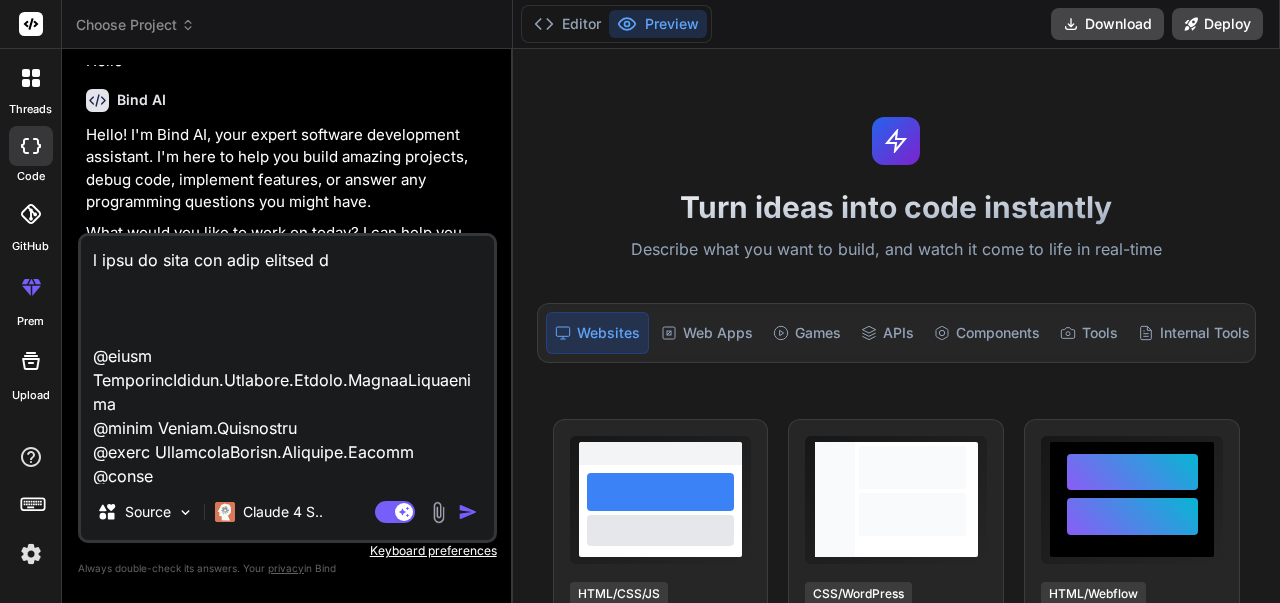 type on "i want to move the cols headers in
@using TicketingSystem.Frontend.Common.CustomAttributes
@using System.Reflection
@using TicketingSystem.Frontend.Common
@using TicketingSystem.Frontend.Components.Models
@inject IServiceProvider ServiceProvider
@inject IJSRuntime JS
@inject TranslationService Translation
@typeparam T
<style>
/* RTL table styles */
.table-rtl {
direction: rtl !important;
}
.table-rtl th,
.table-rtl td {
text-align: right !important;
}
.table-ltr {
direction: ltr !important;
}
.table-ltr th,
.table-ltr td {
text-align: left !important;
}
/* Header content alignment */
.header-rtl {
display: flex;
align-items: center;
justify-content: flex-end;
flex-direction: row-reverse;
}
.header-ltr {
display: flex;
align-items: center;
justify-content: flex-start;
}
.sort-icon-rtl {
margin-left: 6px;..." 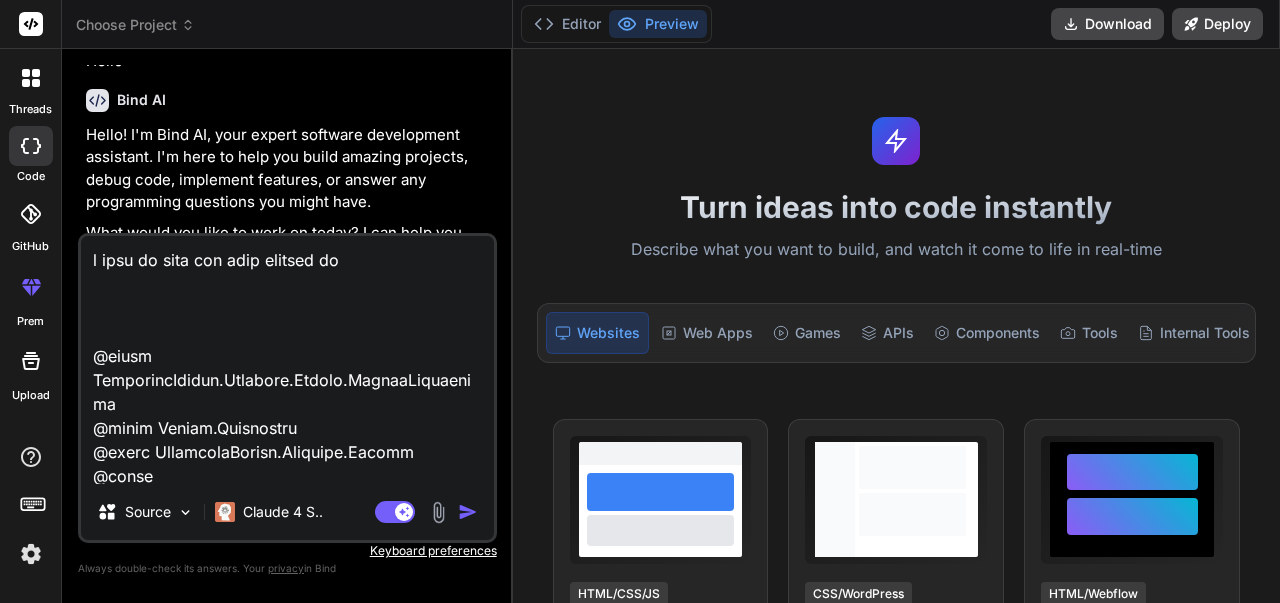 type on "x" 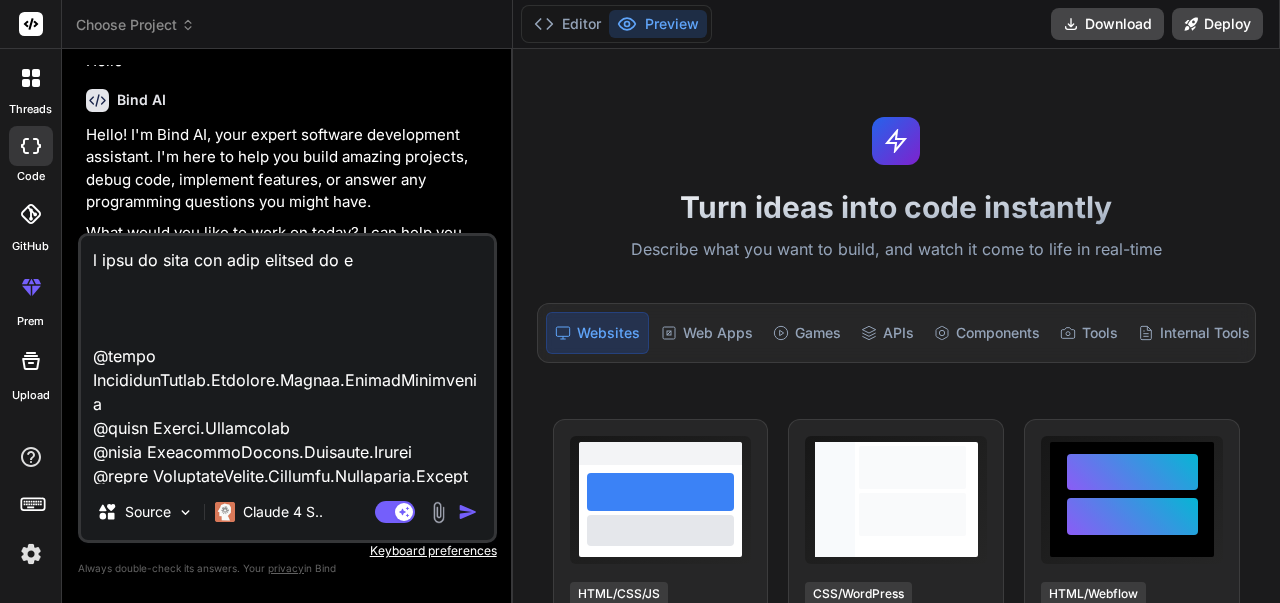 type on "i want to move the cols headers in ri
@using TicketingSystem.Frontend.Common.CustomAttributes
@using System.Reflection
@using TicketingSystem.Frontend.Common
@using TicketingSystem.Frontend.Components.Models
@inject IServiceProvider ServiceProvider
@inject IJSRuntime JS
@inject TranslationService Translation
@typeparam T
<style>
/* RTL table styles */
.table-rtl {
direction: rtl !important;
}
.table-rtl th,
.table-rtl td {
text-align: right !important;
}
.table-ltr {
direction: ltr !important;
}
.table-ltr th,
.table-ltr td {
text-align: left !important;
}
/* Header content alignment */
.header-rtl {
display: flex;
align-items: center;
justify-content: flex-end;
flex-direction: row-reverse;
}
.header-ltr {
display: flex;
align-items: center;
justify-content: flex-start;
}
.sort-icon-rtl {
margin-left: 6p..." 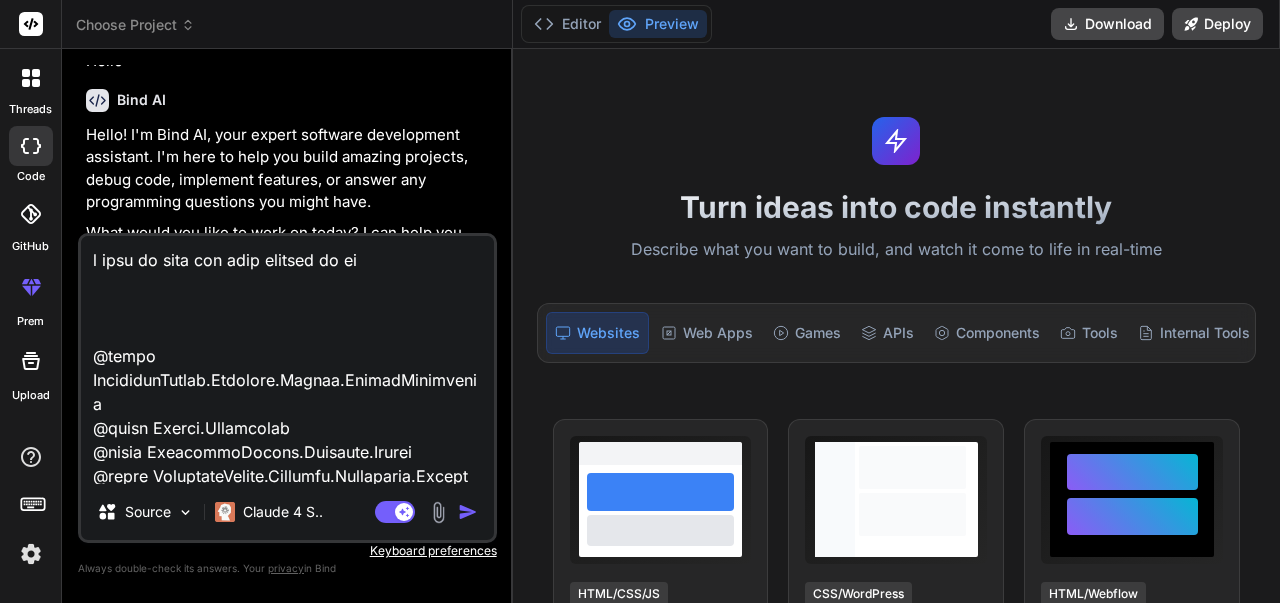 type on "i want to move the cols headers in rig
@using TicketingSystem.Frontend.Common.CustomAttributes
@using System.Reflection
@using TicketingSystem.Frontend.Common
@using TicketingSystem.Frontend.Components.Models
@inject IServiceProvider ServiceProvider
@inject IJSRuntime JS
@inject TranslationService Translation
@typeparam T
<style>
/* RTL table styles */
.table-rtl {
direction: rtl !important;
}
.table-rtl th,
.table-rtl td {
text-align: right !important;
}
.table-ltr {
direction: ltr !important;
}
.table-ltr th,
.table-ltr td {
text-align: left !important;
}
/* Header content alignment */
.header-rtl {
display: flex;
align-items: center;
justify-content: flex-end;
flex-direction: row-reverse;
}
.header-ltr {
display: flex;
align-items: center;
justify-content: flex-start;
}
.sort-icon-rtl {
margin-left: ..." 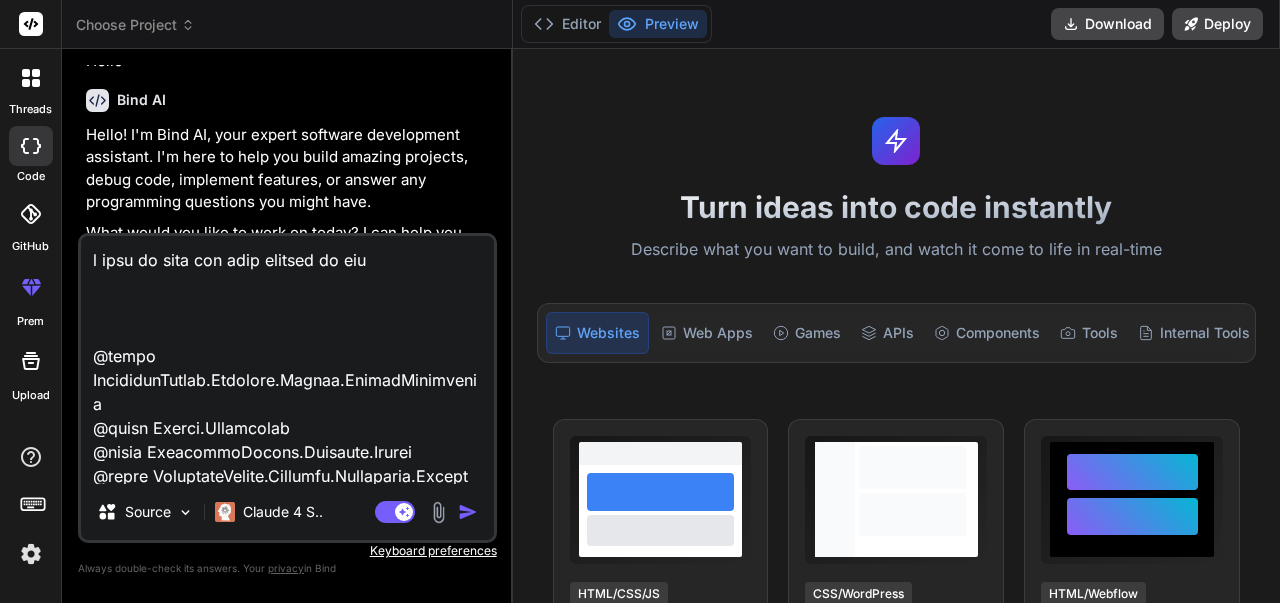 type on "x" 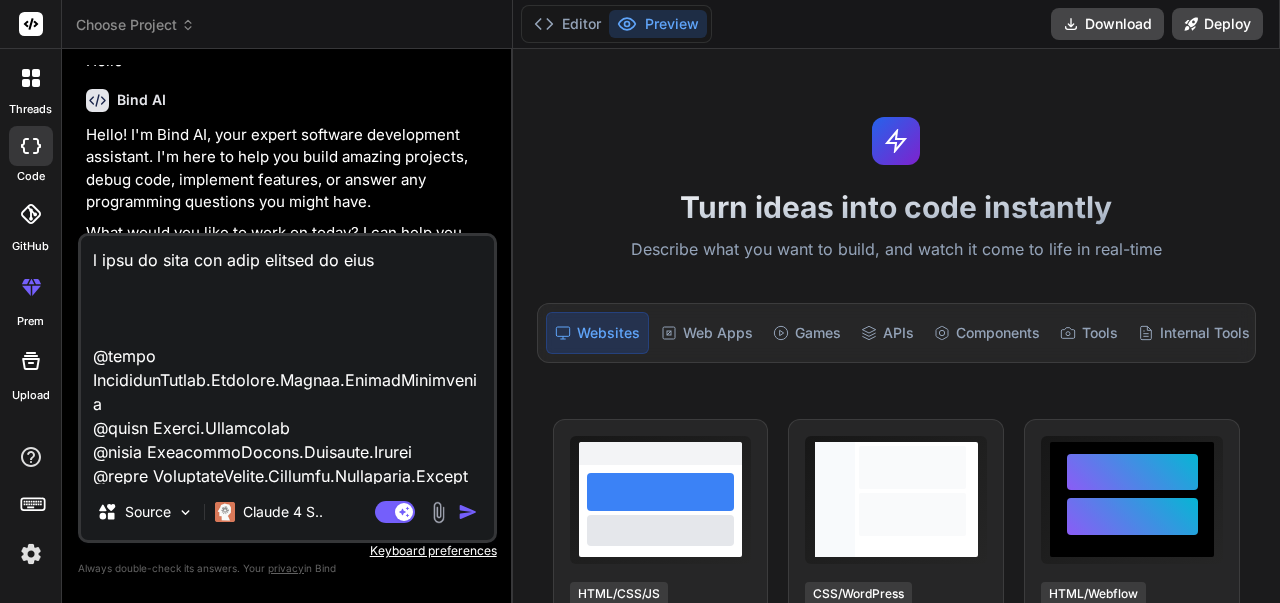 type on "i want to move the cols headers in right
@using TicketingSystem.Frontend.Common.CustomAttributes
@using System.Reflection
@using TicketingSystem.Frontend.Common
@using TicketingSystem.Frontend.Components.Models
@inject IServiceProvider ServiceProvider
@inject IJSRuntime JS
@inject TranslationService Translation
@typeparam T
<style>
/* RTL table styles */
.table-rtl {
direction: rtl !important;
}
.table-rtl th,
.table-rtl td {
text-align: right !important;
}
.table-ltr {
direction: ltr !important;
}
.table-ltr th,
.table-ltr td {
text-align: left !important;
}
/* Header content alignment */
.header-rtl {
display: flex;
align-items: center;
justify-content: flex-end;
flex-direction: row-reverse;
}
.header-ltr {
display: flex;
align-items: center;
justify-content: flex-start;
}
.sort-icon-rtl {
margin-left..." 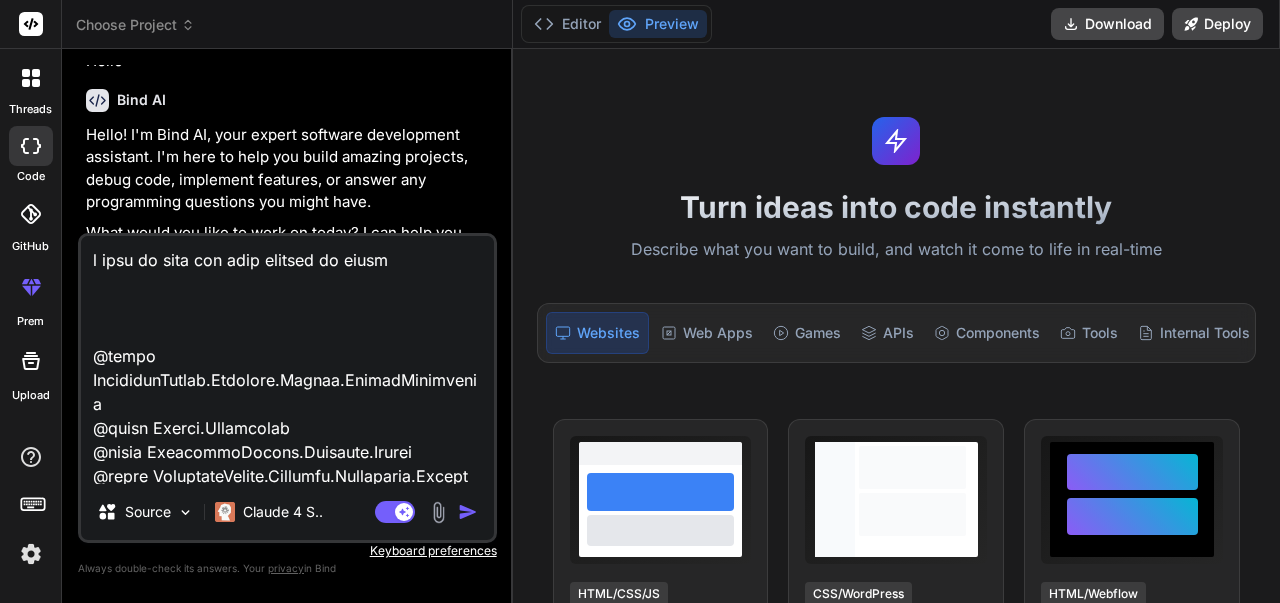 type on "x" 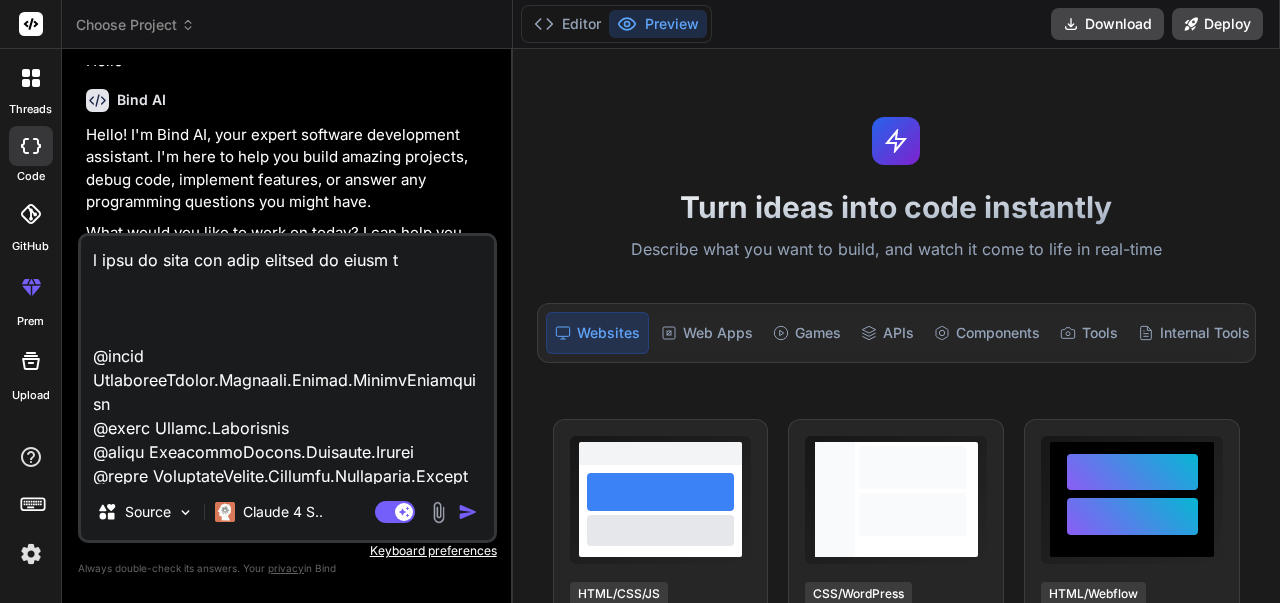 type on "x" 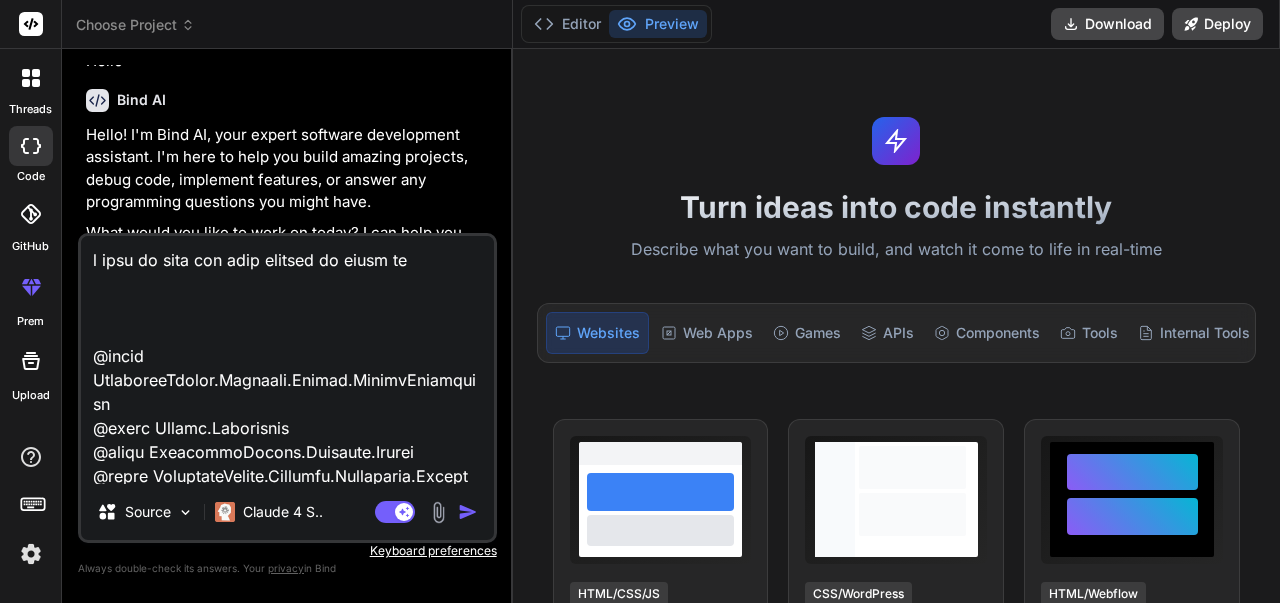 type on "x" 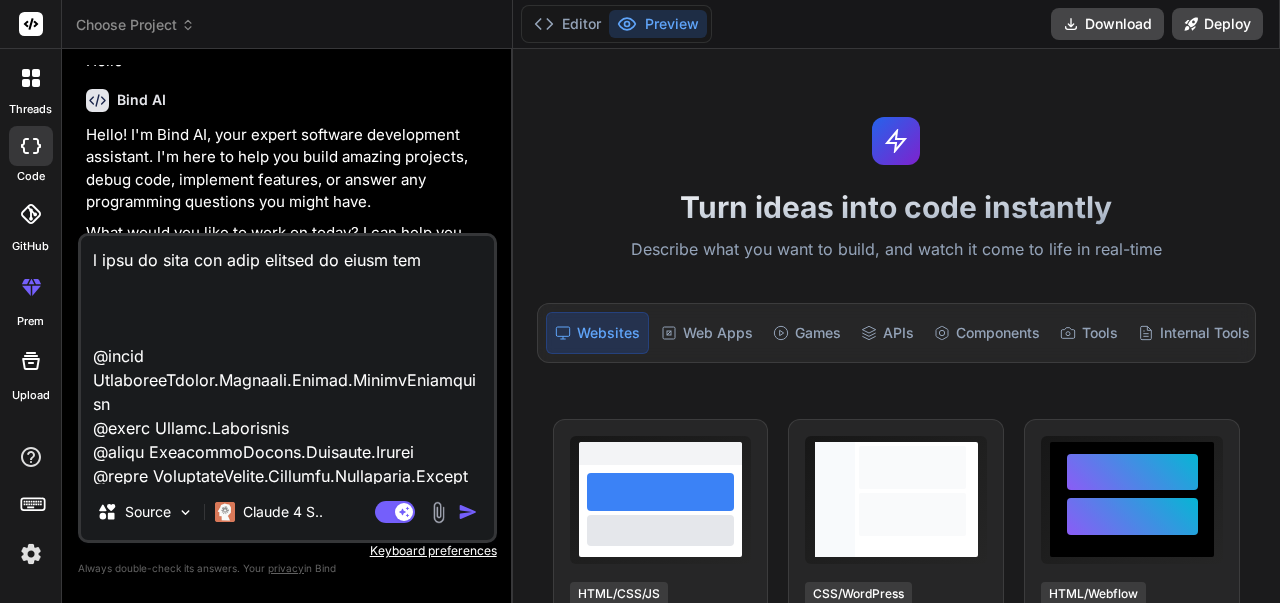 type on "i want to move the cols headers in right when
@using TicketingSystem.Frontend.Common.CustomAttributes
@using System.Reflection
@using TicketingSystem.Frontend.Common
@using TicketingSystem.Frontend.Components.Models
@inject IServiceProvider ServiceProvider
@inject IJSRuntime JS
@inject TranslationService Translation
@typeparam T
<style>
/* RTL table styles */
.table-rtl {
direction: rtl !important;
}
.table-rtl th,
.table-rtl td {
text-align: right !important;
}
.table-ltr {
direction: ltr !important;
}
.table-ltr th,
.table-ltr td {
text-align: left !important;
}
/* Header content alignment */
.header-rtl {
display: flex;
align-items: center;
justify-content: flex-end;
flex-direction: row-reverse;
}
.header-ltr {
display: flex;
align-items: center;
justify-content: flex-start;
}
.sort-icon-rtl {
margin..." 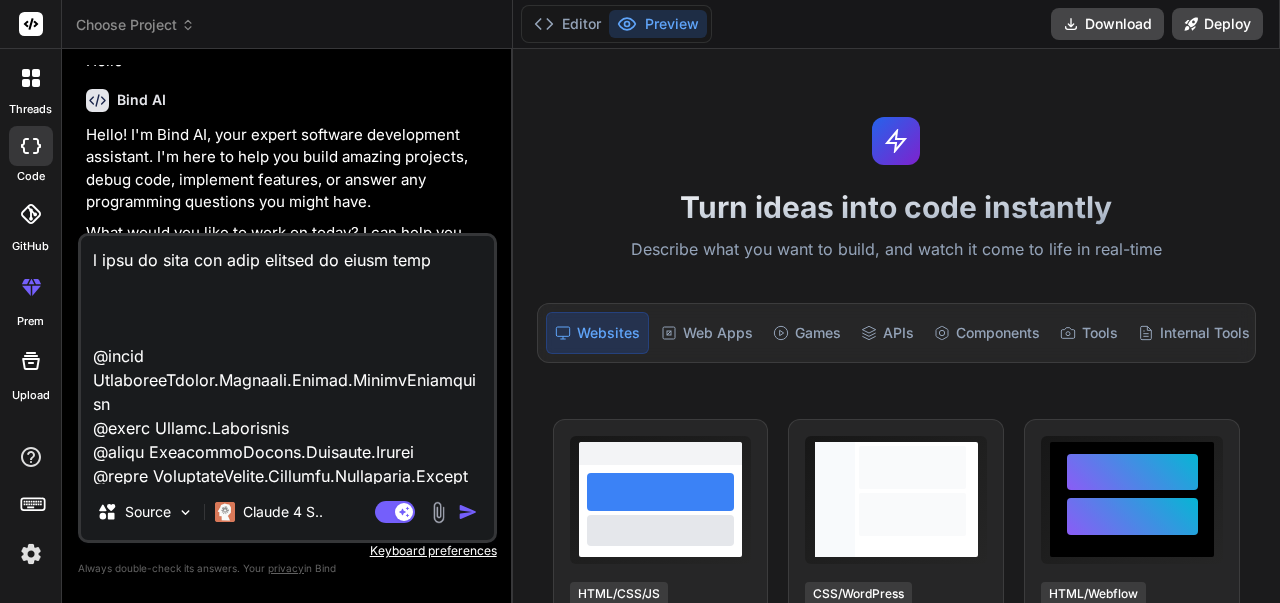 type on "x" 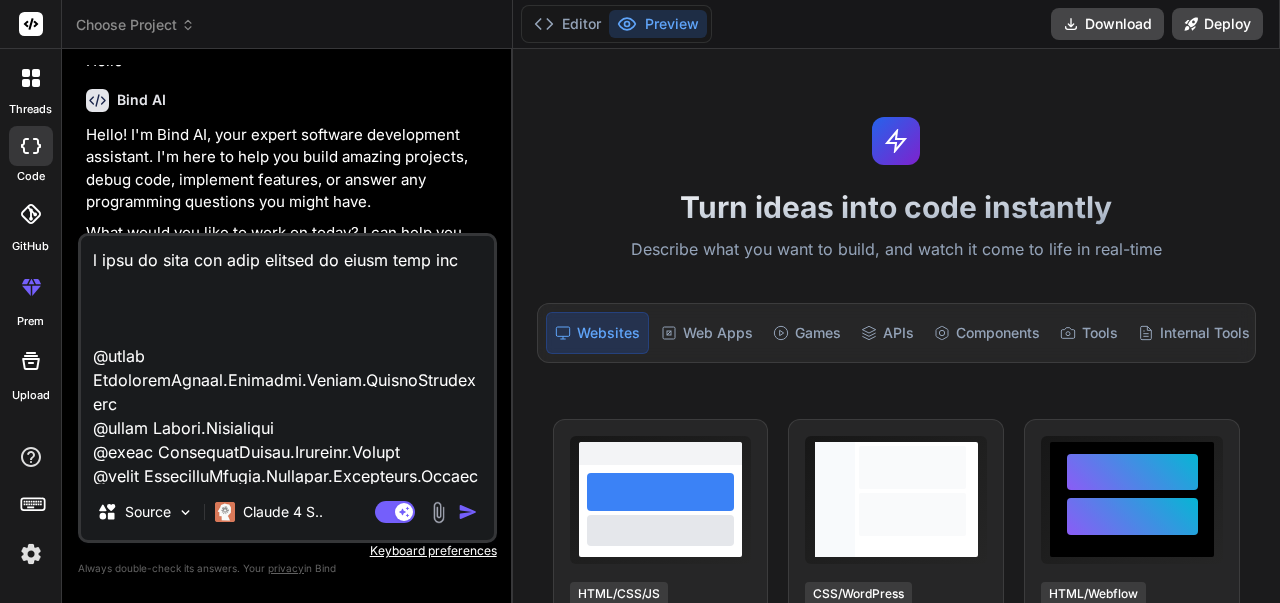 type on "i want to move the cols headers in right when ythe
@using TicketingSystem.Frontend.Common.CustomAttributes
@using System.Reflection
@using TicketingSystem.Frontend.Common
@using TicketingSystem.Frontend.Components.Models
@inject IServiceProvider ServiceProvider
@inject IJSRuntime JS
@inject TranslationService Translation
@typeparam T
<style>
/* RTL table styles */
.table-rtl {
direction: rtl !important;
}
.table-rtl th,
.table-rtl td {
text-align: right !important;
}
.table-ltr {
direction: ltr !important;
}
.table-ltr th,
.table-ltr td {
text-align: left !important;
}
/* Header content alignment */
.header-rtl {
display: flex;
align-items: center;
justify-content: flex-end;
flex-direction: row-reverse;
}
.header-ltr {
display: flex;
align-items: center;
justify-content: flex-start;
}
.sort-icon-rtl {
m..." 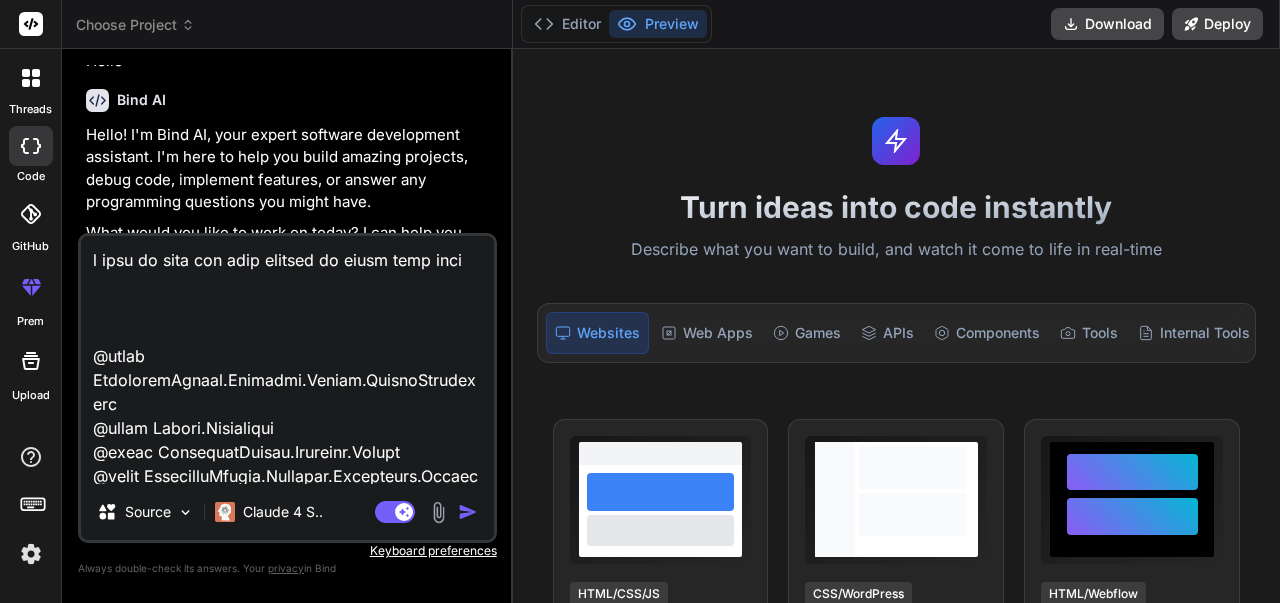 type on "i want to move the cols headers in right when ythe
@using TicketingSystem.Frontend.Common.CustomAttributes
@using System.Reflection
@using TicketingSystem.Frontend.Common
@using TicketingSystem.Frontend.Components.Models
@inject IServiceProvider ServiceProvider
@inject IJSRuntime JS
@inject TranslationService Translation
@typeparam T
<style>
/* RTL table styles */
.table-rtl {
direction: rtl !important;
}
.table-rtl th,
.table-rtl td {
text-align: right !important;
}
.table-ltr {
direction: ltr !important;
}
.table-ltr th,
.table-ltr td {
text-align: left !important;
}
/* Header content alignment */
.header-rtl {
display: flex;
align-items: center;
justify-content: flex-end;
flex-direction: row-reverse;
}
.header-ltr {
display: flex;
align-items: center;
justify-content: flex-start;
}
.sort-icon-rtl {
..." 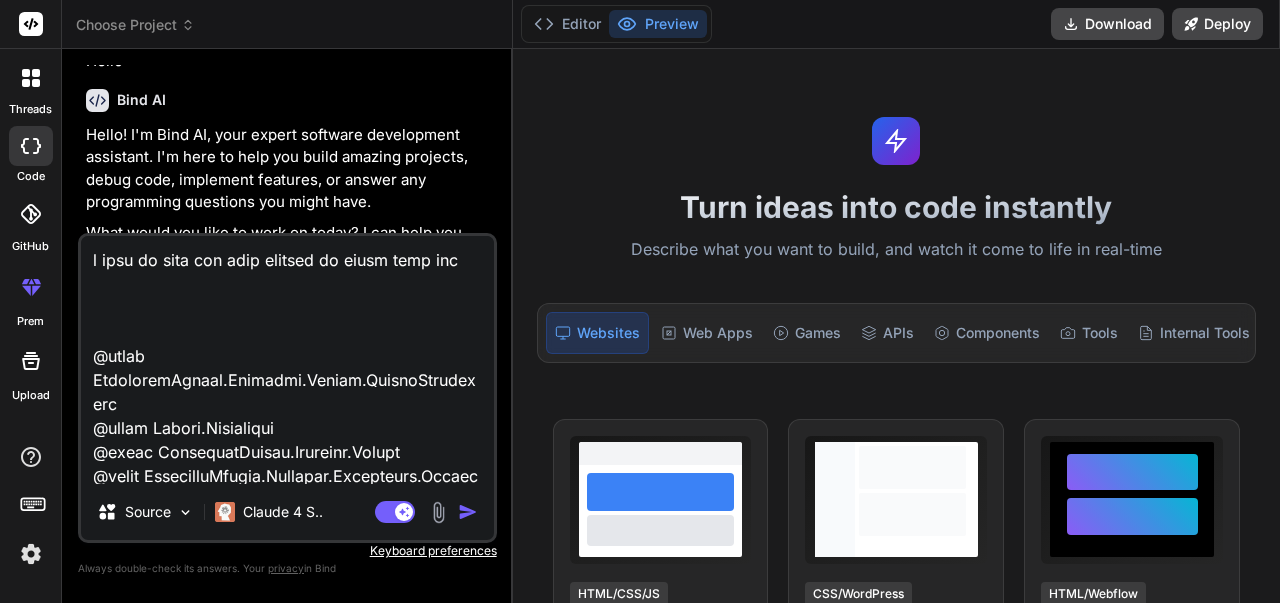 type on "x" 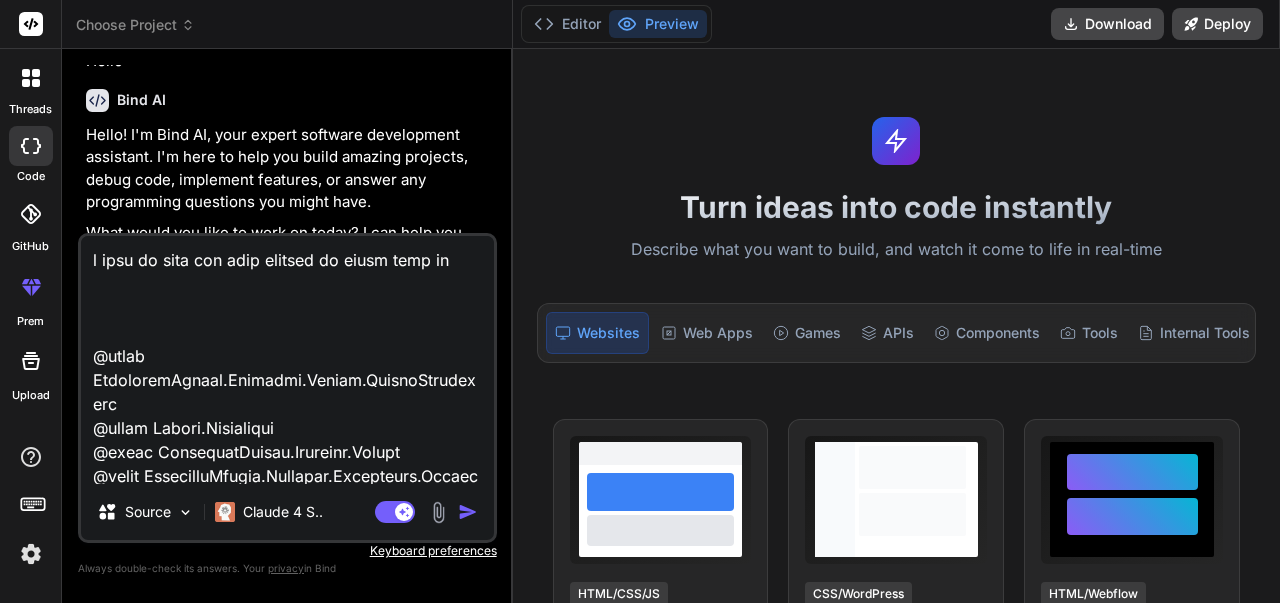 type on "x" 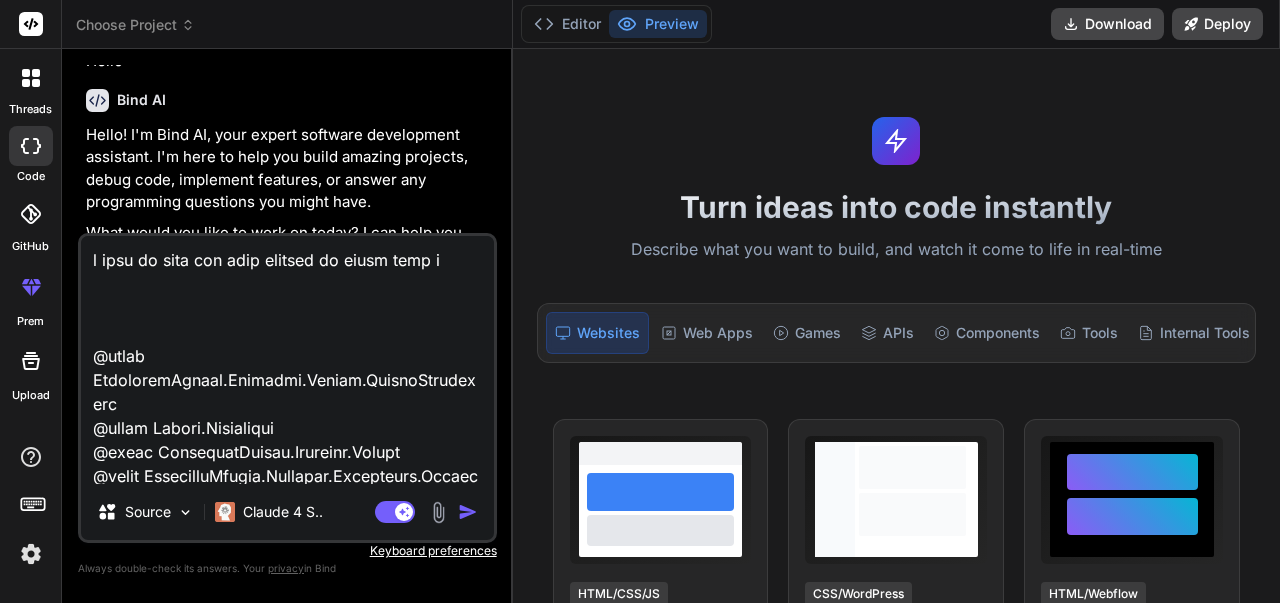 type on "i want to move the cols headers in right when
@using TicketingSystem.Frontend.Common.CustomAttributes
@using System.Reflection
@using TicketingSystem.Frontend.Common
@using TicketingSystem.Frontend.Components.Models
@inject IServiceProvider ServiceProvider
@inject IJSRuntime JS
@inject TranslationService Translation
@typeparam T
<style>
/* RTL table styles */
.table-rtl {
direction: rtl !important;
}
.table-rtl th,
.table-rtl td {
text-align: right !important;
}
.table-ltr {
direction: ltr !important;
}
.table-ltr th,
.table-ltr td {
text-align: left !important;
}
/* Header content alignment */
.header-rtl {
display: flex;
align-items: center;
justify-content: flex-end;
flex-direction: row-reverse;
}
.header-ltr {
display: flex;
align-items: center;
justify-content: flex-start;
}
.sort-icon-rtl {
margi..." 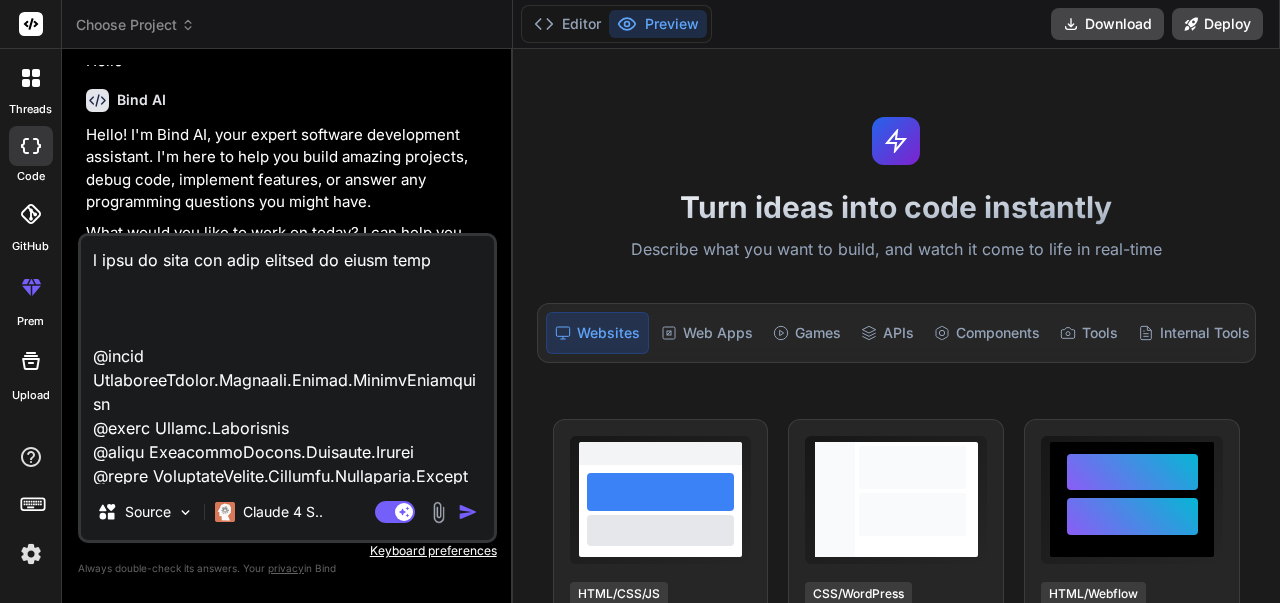 type on "x" 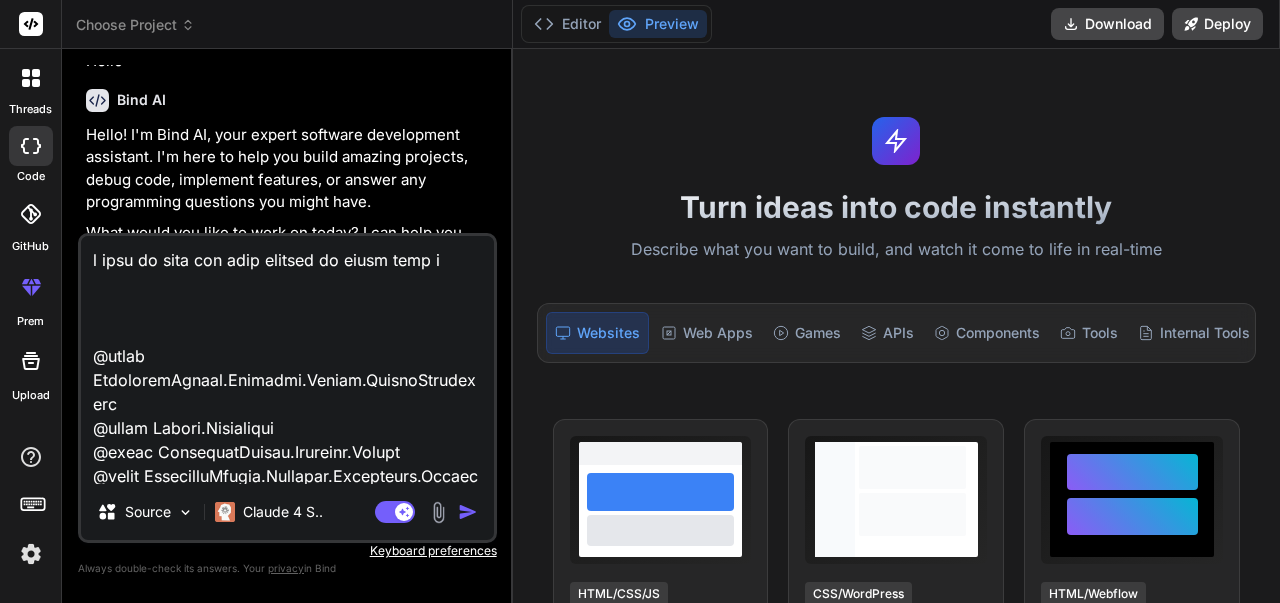 type on "x" 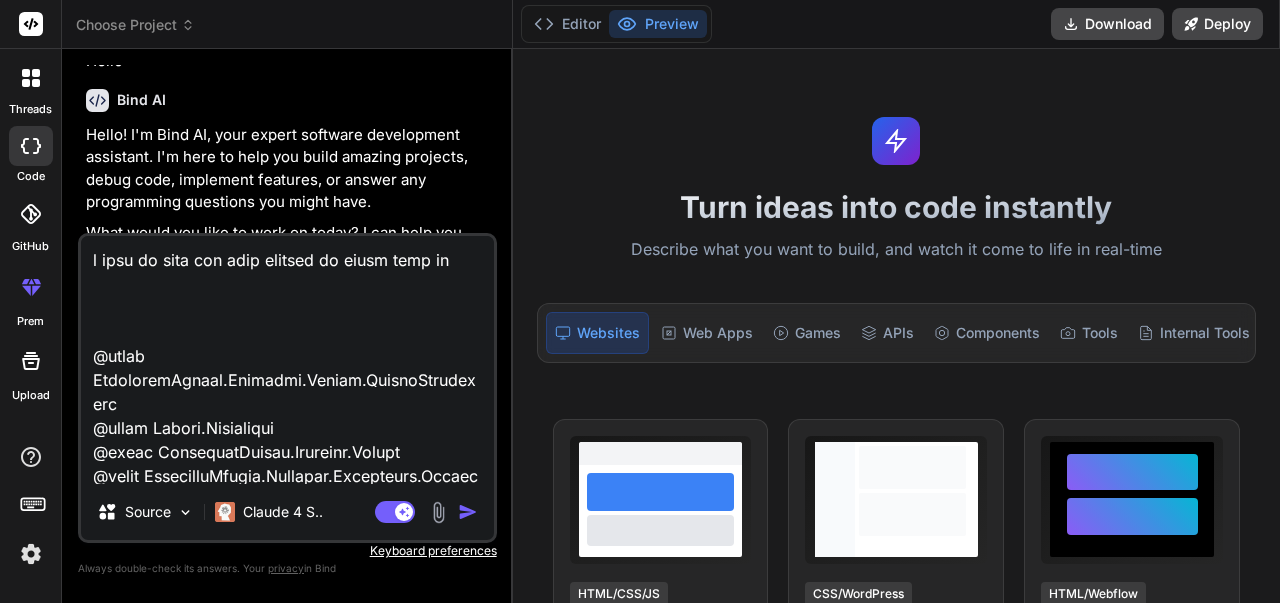 type on "i want to move the cols headers in right when the
@using TicketingSystem.Frontend.Common.CustomAttributes
@using System.Reflection
@using TicketingSystem.Frontend.Common
@using TicketingSystem.Frontend.Components.Models
@inject IServiceProvider ServiceProvider
@inject IJSRuntime JS
@inject TranslationService Translation
@typeparam T
<style>
/* RTL table styles */
.table-rtl {
direction: rtl !important;
}
.table-rtl th,
.table-rtl td {
text-align: right !important;
}
.table-ltr {
direction: ltr !important;
}
.table-ltr th,
.table-ltr td {
text-align: left !important;
}
/* Header content alignment */
.header-rtl {
display: flex;
align-items: center;
justify-content: flex-end;
flex-direction: row-reverse;
}
.header-ltr {
display: flex;
align-items: center;
justify-content: flex-start;
}
.sort-icon-rtl {
ma..." 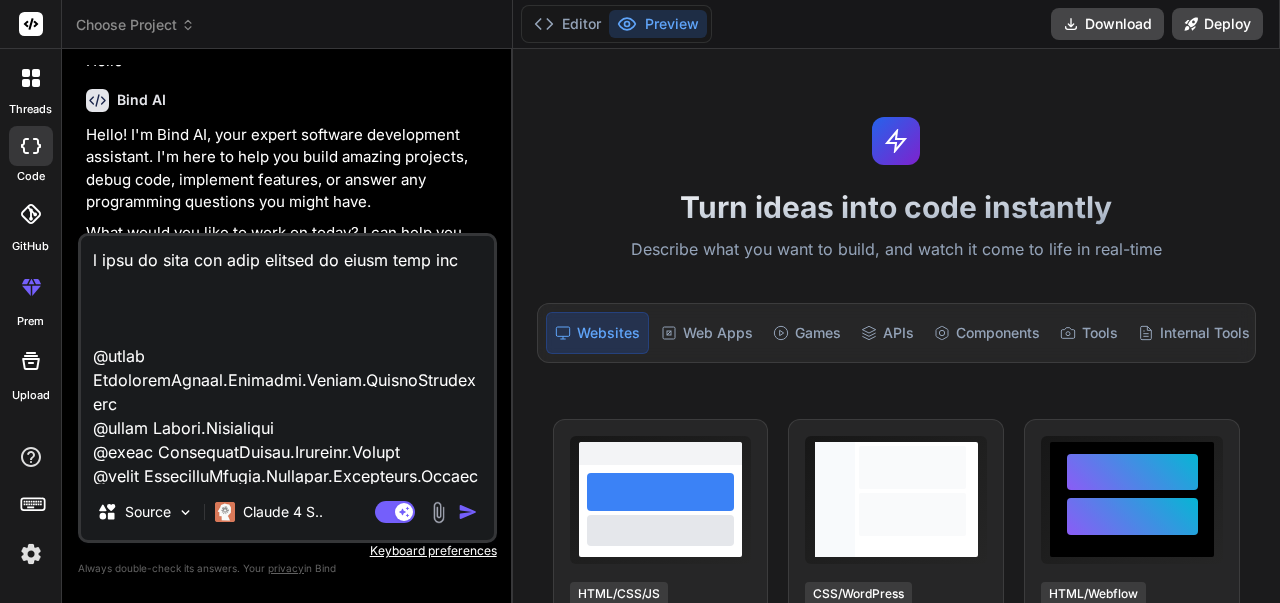 type on "i want to move the cols headers in right when the
@using TicketingSystem.Frontend.Common.CustomAttributes
@using System.Reflection
@using TicketingSystem.Frontend.Common
@using TicketingSystem.Frontend.Components.Models
@inject IServiceProvider ServiceProvider
@inject IJSRuntime JS
@inject TranslationService Translation
@typeparam T
<style>
/* RTL table styles */
.table-rtl {
direction: rtl !important;
}
.table-rtl th,
.table-rtl td {
text-align: right !important;
}
.table-ltr {
direction: ltr !important;
}
.table-ltr th,
.table-ltr td {
text-align: left !important;
}
/* Header content alignment */
.header-rtl {
display: flex;
align-items: center;
justify-content: flex-end;
flex-direction: row-reverse;
}
.header-ltr {
display: flex;
align-items: center;
justify-content: flex-start;
}
.sort-icon-rtl {
m..." 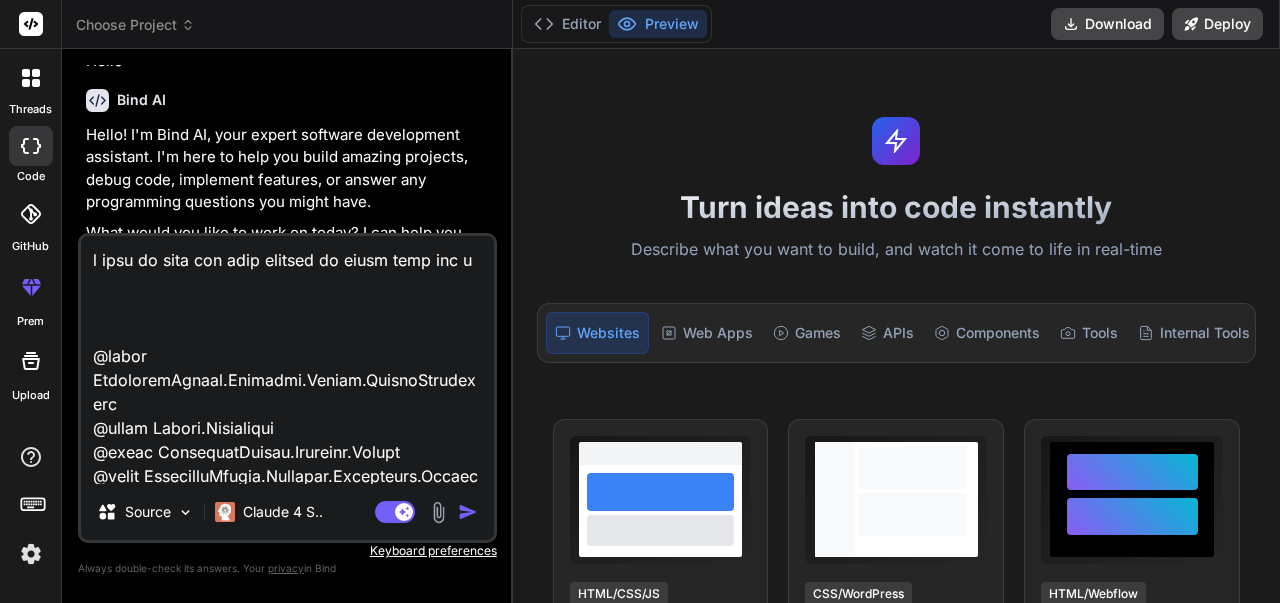 type on "x" 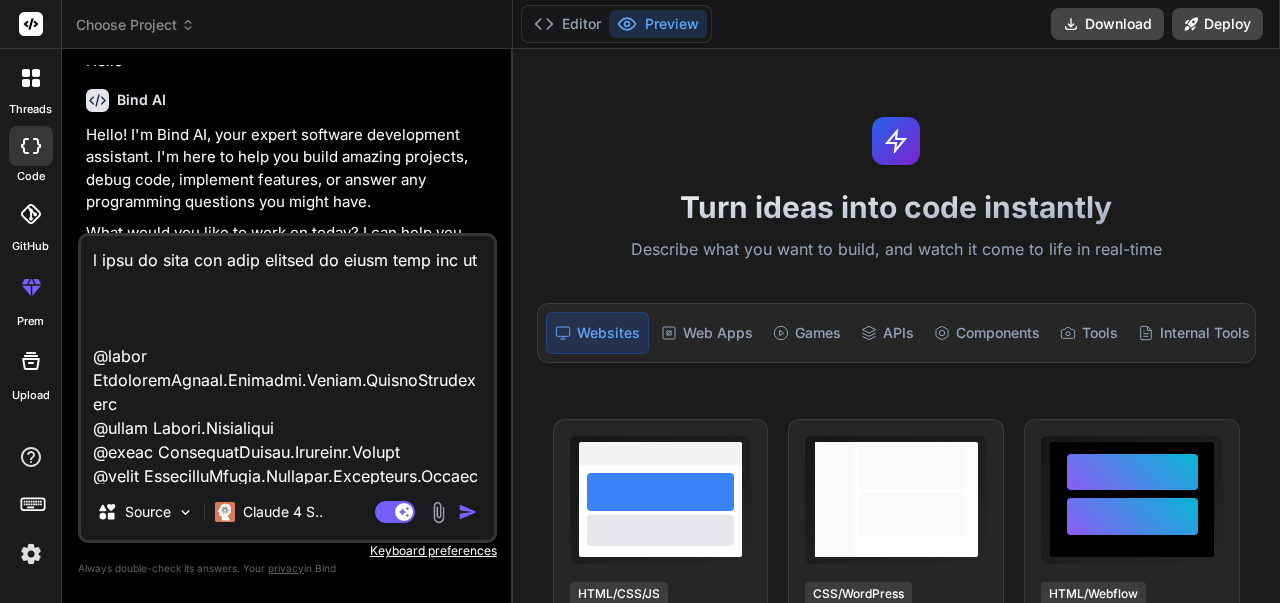 type on "i want to move the cols headers in right when the cur
@using TicketingSystem.Frontend.Common.CustomAttributes
@using System.Reflection
@using TicketingSystem.Frontend.Common
@using TicketingSystem.Frontend.Components.Models
@inject IServiceProvider ServiceProvider
@inject IJSRuntime JS
@inject TranslationService Translation
@typeparam T
<style>
/* RTL table styles */
.table-rtl {
direction: rtl !important;
}
.table-rtl th,
.table-rtl td {
text-align: right !important;
}
.table-ltr {
direction: ltr !important;
}
.table-ltr th,
.table-ltr td {
text-align: left !important;
}
/* Header content alignment */
.header-rtl {
display: flex;
align-items: center;
justify-content: flex-end;
flex-direction: row-reverse;
}
.header-ltr {
display: flex;
align-items: center;
justify-content: flex-start;
}
.sort-icon-rtl {
..." 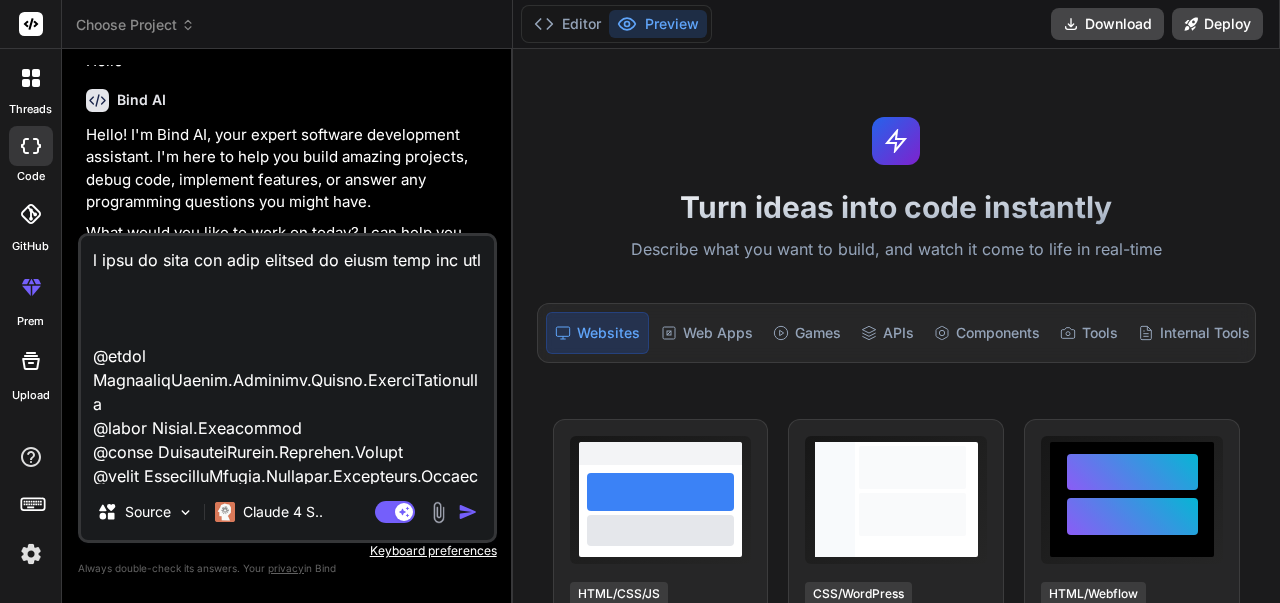 type on "x" 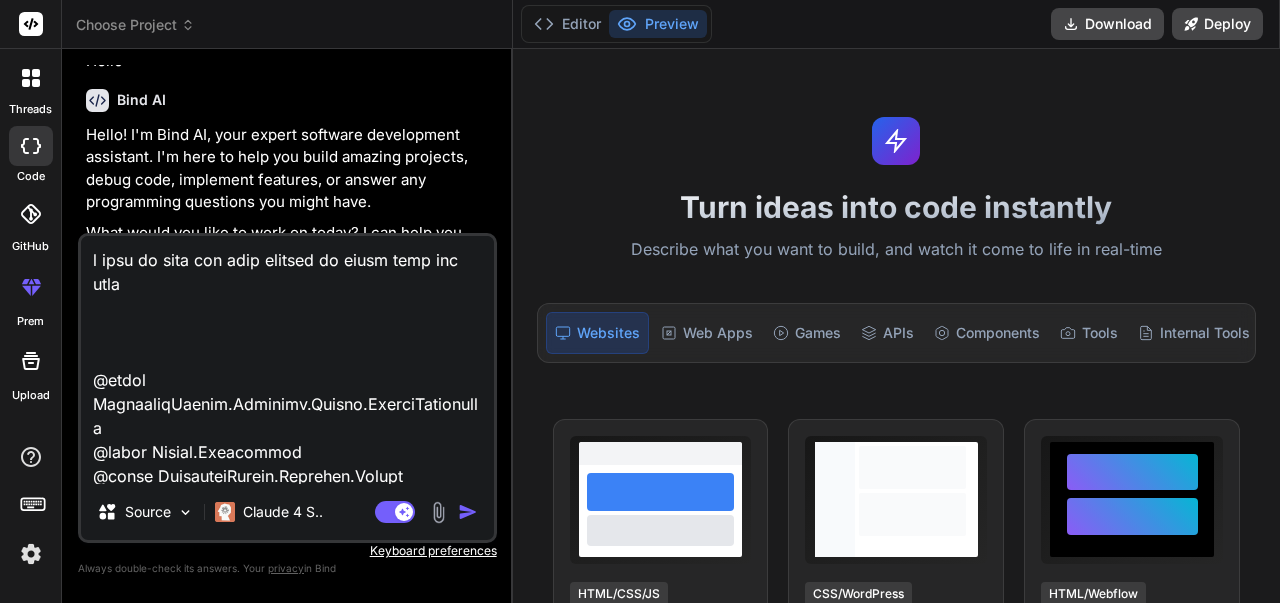 type on "i want to move the cols headers in right when the curre
@using TicketingSystem.Frontend.Common.CustomAttributes
@using System.Reflection
@using TicketingSystem.Frontend.Common
@using TicketingSystem.Frontend.Components.Models
@inject IServiceProvider ServiceProvider
@inject IJSRuntime JS
@inject TranslationService Translation
@typeparam T
<style>
/* RTL table styles */
.table-rtl {
direction: rtl !important;
}
.table-rtl th,
.table-rtl td {
text-align: right !important;
}
.table-ltr {
direction: ltr !important;
}
.table-ltr th,
.table-ltr td {
text-align: left !important;
}
/* Header content alignment */
.header-rtl {
display: flex;
align-items: center;
justify-content: flex-end;
flex-direction: row-reverse;
}
.header-ltr {
display: flex;
align-items: center;
justify-content: flex-start;
}
.sort-icon-rtl {
..." 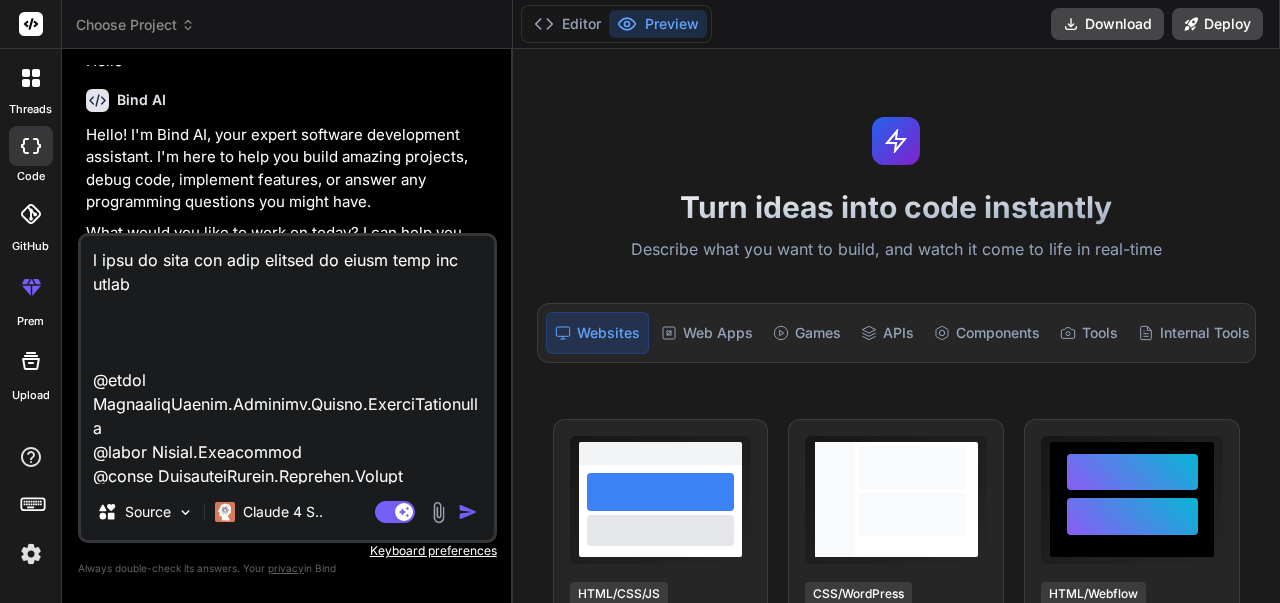 type on "i want to move the cols headers in right when the curren
@using TicketingSystem.Frontend.Common.CustomAttributes
@using System.Reflection
@using TicketingSystem.Frontend.Common
@using TicketingSystem.Frontend.Components.Models
@inject IServiceProvider ServiceProvider
@inject IJSRuntime JS
@inject TranslationService Translation
@typeparam T
<style>
/* RTL table styles */
.table-rtl {
direction: rtl !important;
}
.table-rtl th,
.table-rtl td {
text-align: right !important;
}
.table-ltr {
direction: ltr !important;
}
.table-ltr th,
.table-ltr td {
text-align: left !important;
}
/* Header content alignment */
.header-rtl {
display: flex;
align-items: center;
justify-content: flex-end;
flex-direction: row-reverse;
}
.header-ltr {
display: flex;
align-items: center;
justify-content: flex-start;
}
.sort-icon-rtl {
..." 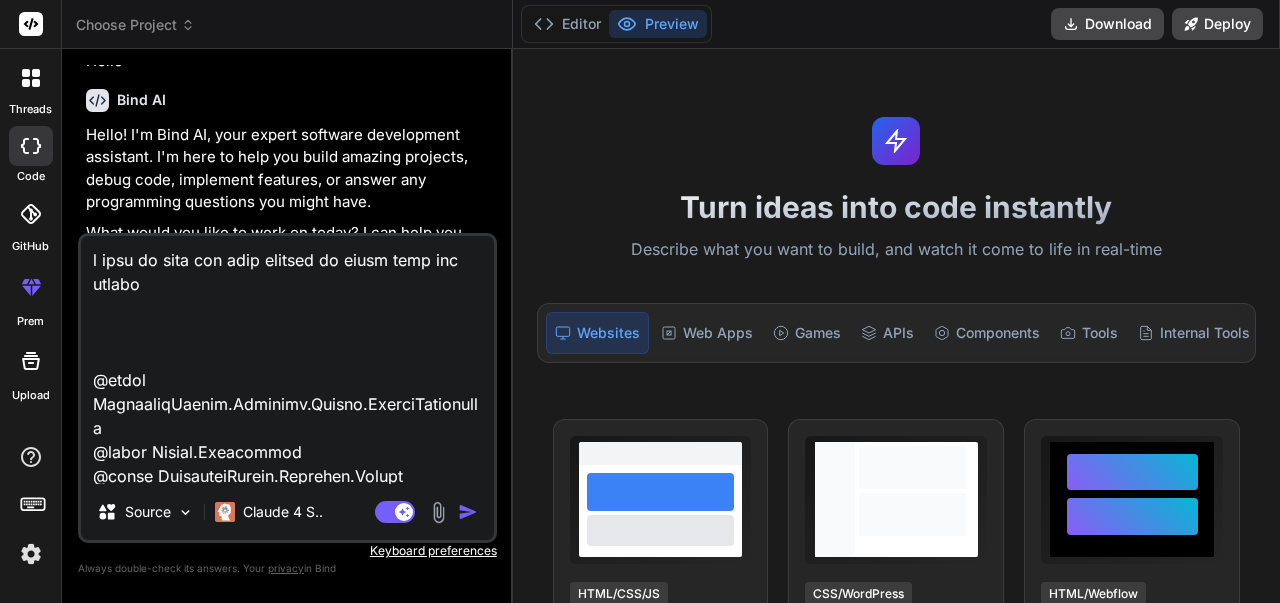 type on "x" 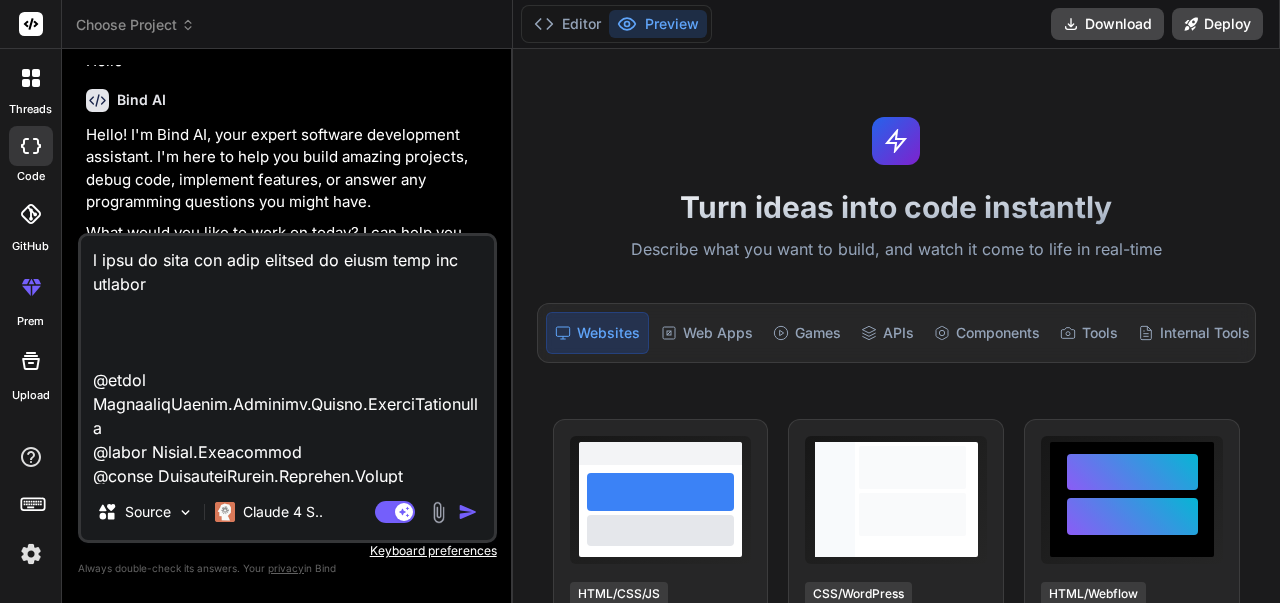 type on "x" 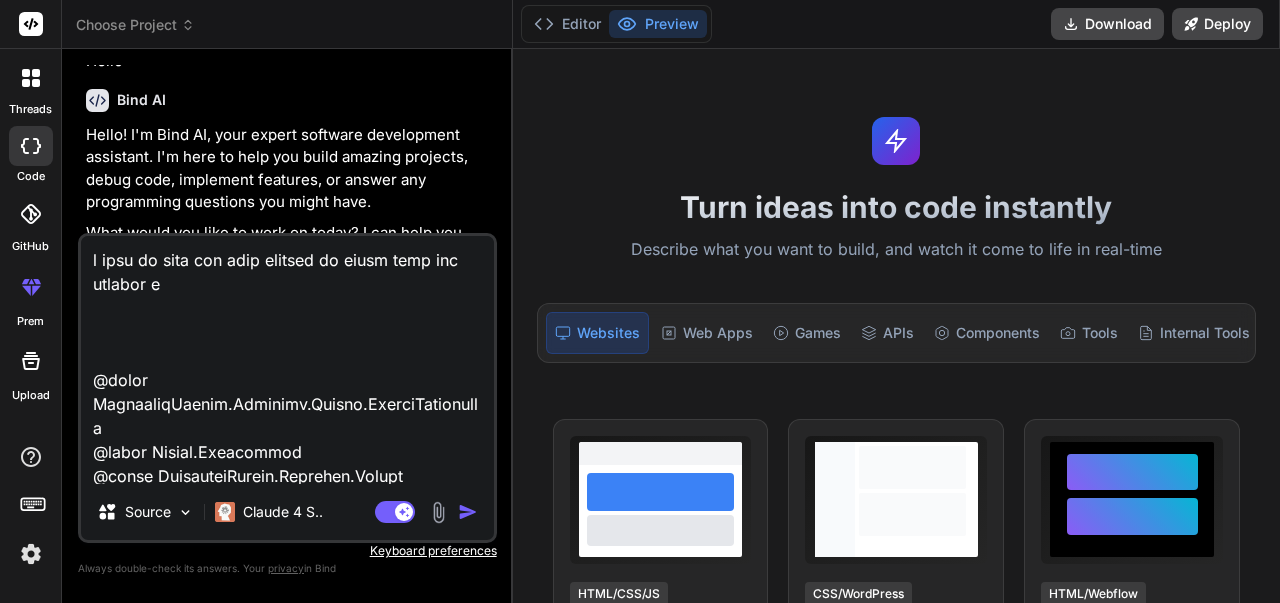 type on "i want to move the cols headers in right when the current la
@using TicketingSystem.Frontend.Common.CustomAttributes
@using System.Reflection
@using TicketingSystem.Frontend.Common
@using TicketingSystem.Frontend.Components.Models
@inject IServiceProvider ServiceProvider
@inject IJSRuntime JS
@inject TranslationService Translation
@typeparam T
<style>
/* RTL table styles */
.table-rtl {
direction: rtl !important;
}
.table-rtl th,
.table-rtl td {
text-align: right !important;
}
.table-ltr {
direction: ltr !important;
}
.table-ltr th,
.table-ltr td {
text-align: left !important;
}
/* Header content alignment */
.header-rtl {
display: flex;
align-items: center;
justify-content: flex-end;
flex-direction: row-reverse;
}
.header-ltr {
display: flex;
align-items: center;
justify-content: flex-start;
}
.sort-icon-rtl {..." 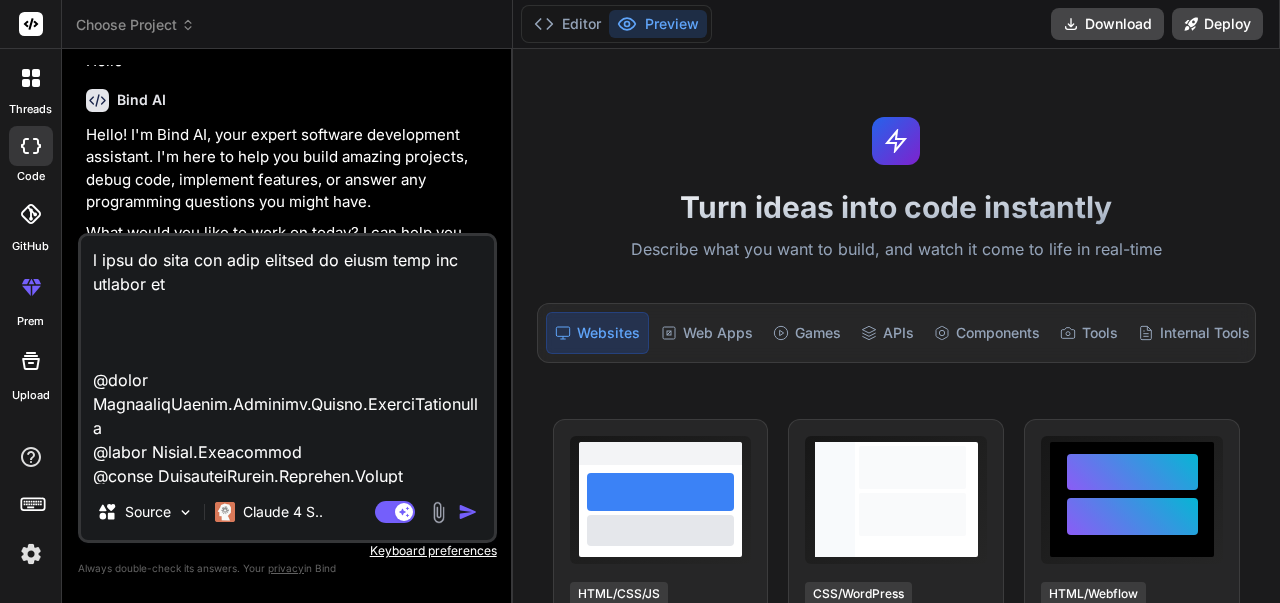 type on "x" 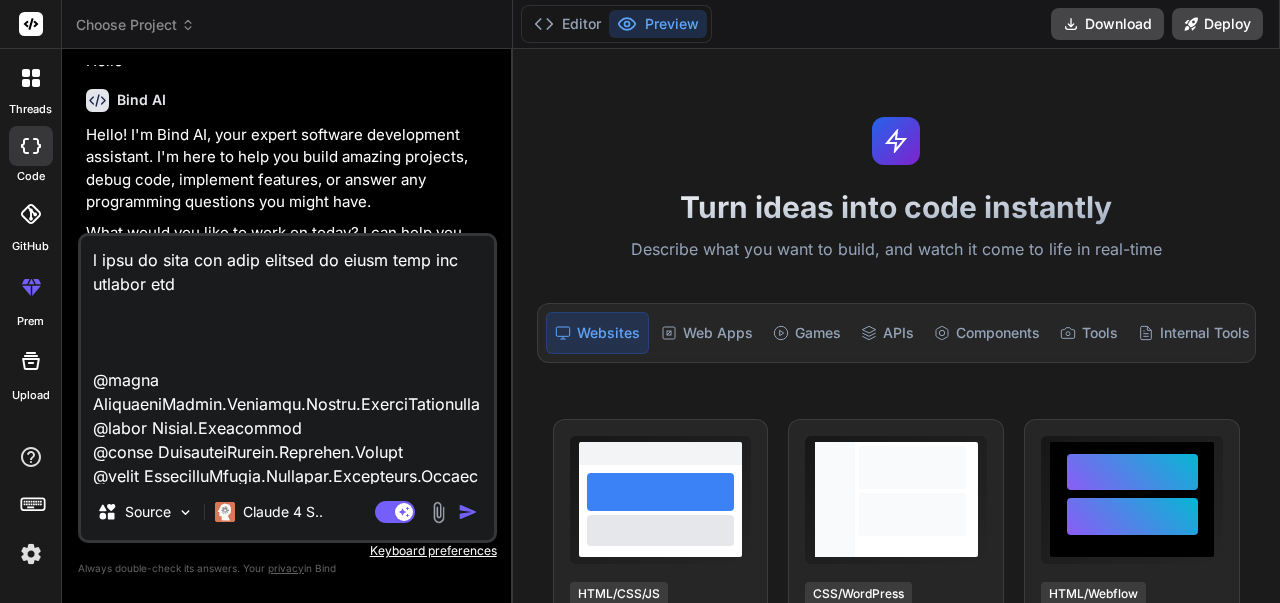 type on "x" 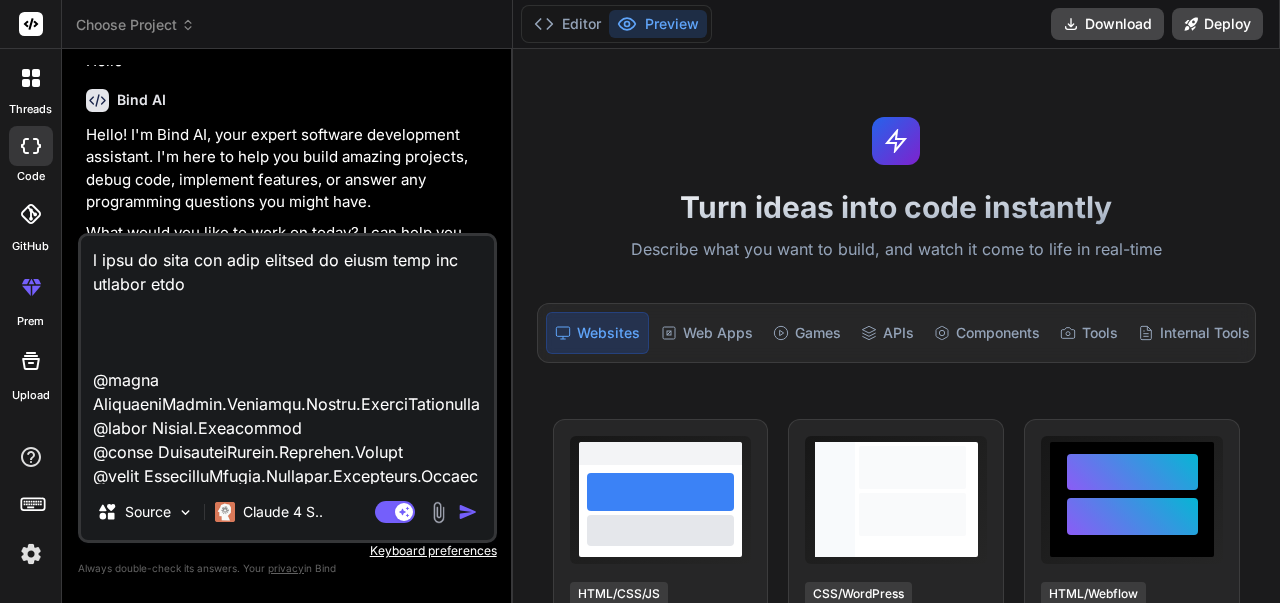 type on "i want to move the cols headers in right when the current lang
@using TicketingSystem.Frontend.Common.CustomAttributes
@using System.Reflection
@using TicketingSystem.Frontend.Common
@using TicketingSystem.Frontend.Components.Models
@inject IServiceProvider ServiceProvider
@inject IJSRuntime JS
@inject TranslationService Translation
@typeparam T
<style>
/* RTL table styles */
.table-rtl {
direction: rtl !important;
}
.table-rtl th,
.table-rtl td {
text-align: right !important;
}
.table-ltr {
direction: ltr !important;
}
.table-ltr th,
.table-ltr td {
text-align: left !important;
}
/* Header content alignment */
.header-rtl {
display: flex;
align-items: center;
justify-content: flex-end;
flex-direction: row-reverse;
}
.header-ltr {
display: flex;
align-items: center;
justify-content: flex-start;
}
.sort-icon-rt..." 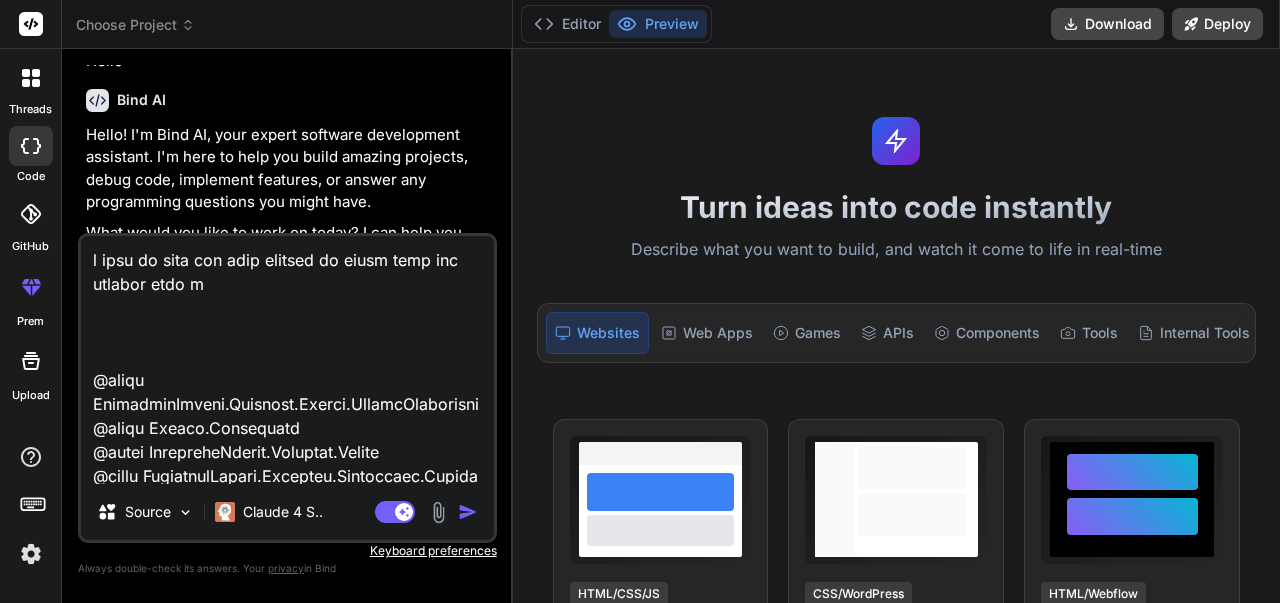 type on "i want to move the cols headers in right when the current lang is
@using TicketingSystem.Frontend.Common.CustomAttributes
@using System.Reflection
@using TicketingSystem.Frontend.Common
@using TicketingSystem.Frontend.Components.Models
@inject IServiceProvider ServiceProvider
@inject IJSRuntime JS
@inject TranslationService Translation
@typeparam T
<style>
/* RTL table styles */
.table-rtl {
direction: rtl !important;
}
.table-rtl th,
.table-rtl td {
text-align: right !important;
}
.table-ltr {
direction: ltr !important;
}
.table-ltr th,
.table-ltr td {
text-align: left !important;
}
/* Header content alignment */
.header-rtl {
display: flex;
align-items: center;
justify-content: flex-end;
flex-direction: row-reverse;
}
.header-ltr {
display: flex;
align-items: center;
justify-content: flex-start;
}
.sort-icon-rtl {
margin-left: 6px;
margin-right: 0;
}
..." 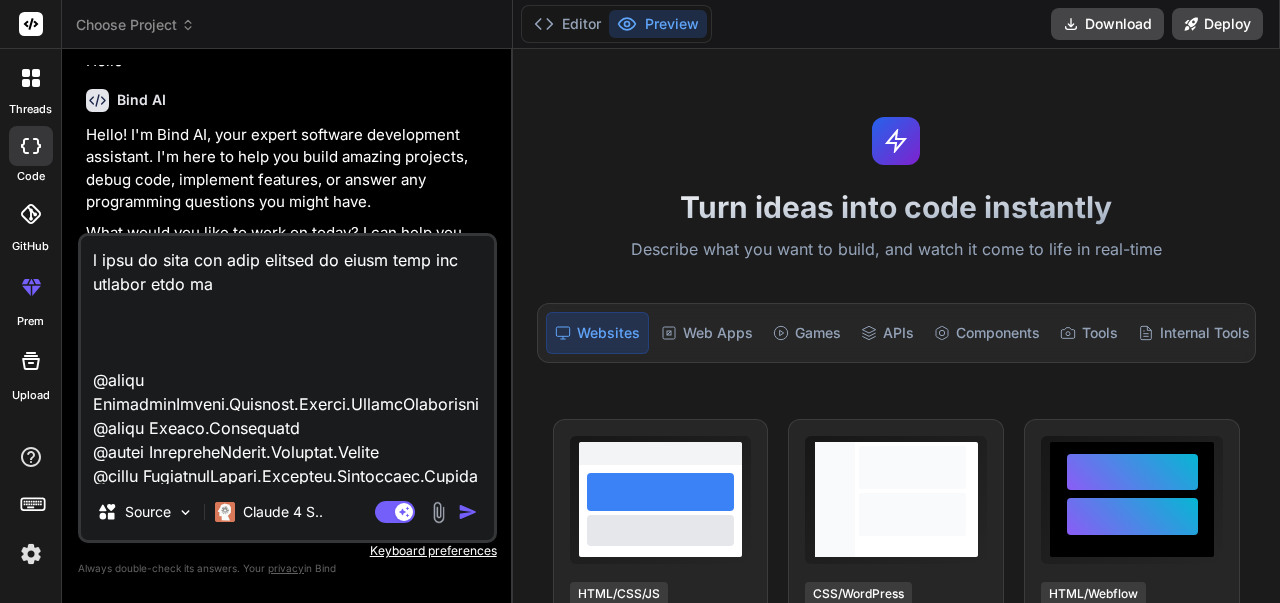 type on "x" 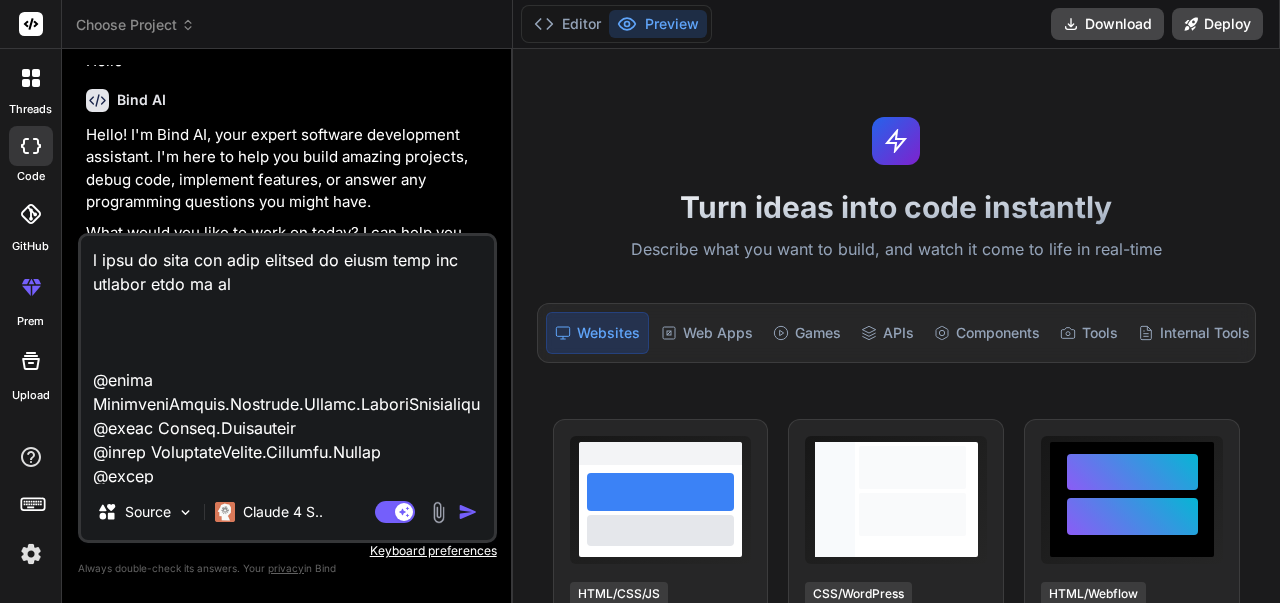 type on "i want to move the cols headers in right when the current lang is rtl
@using TicketingSystem.Frontend.Common.CustomAttributes
@using System.Reflection
@using TicketingSystem.Frontend.Common
@using TicketingSystem.Frontend.Components.Models
@inject IServiceProvider ServiceProvider
@inject IJSRuntime JS
@inject TranslationService Translation
@typeparam T
<style>
/* RTL table styles */
.table-rtl {
direction: rtl !important;
}
.table-rtl th,
.table-rtl td {
text-align: right !important;
}
.table-ltr {
direction: ltr !important;
}
.table-ltr th,
.table-ltr td {
text-align: left !important;
}
/* Header content alignment */
.header-rtl {
display: flex;
align-items: center;
justify-content: flex-end;
flex-direction: row-reverse;
}
.header-ltr {
display: flex;
align-items: center;
justify-content: flex-start;
}
.sort-i..." 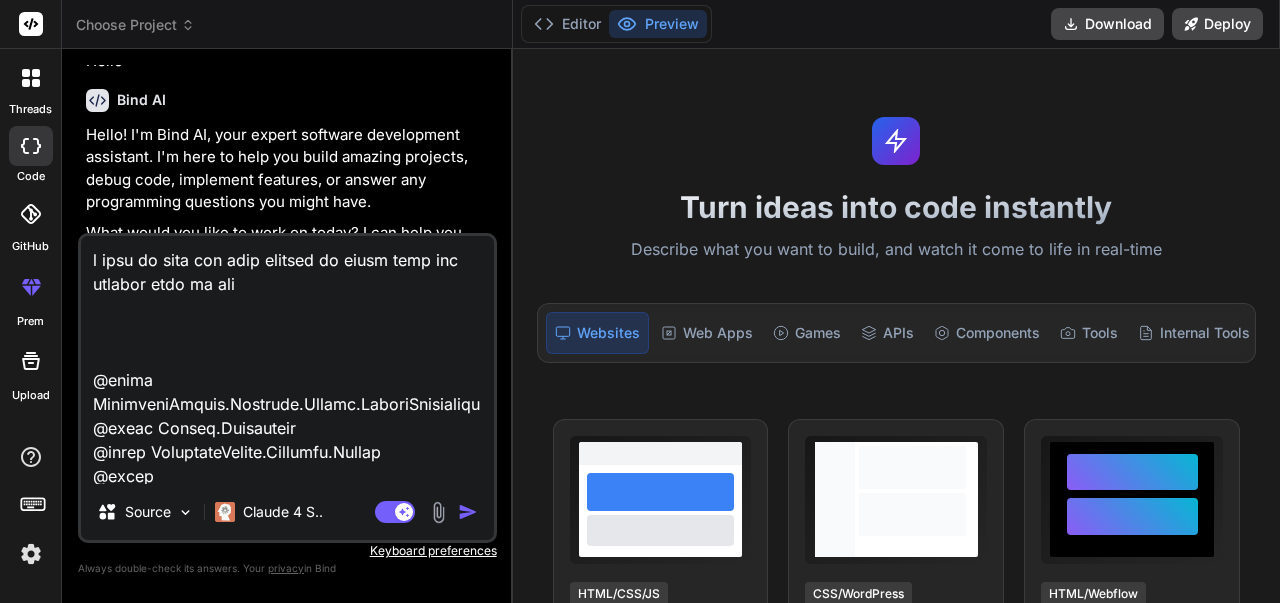 type on "x" 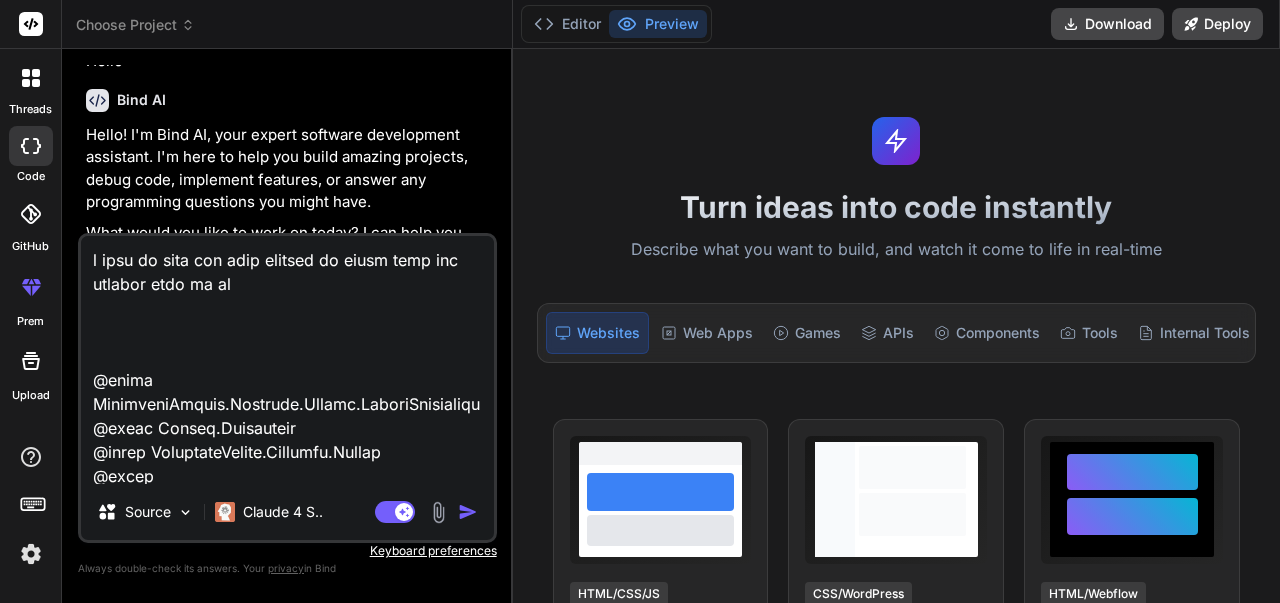 type on "x" 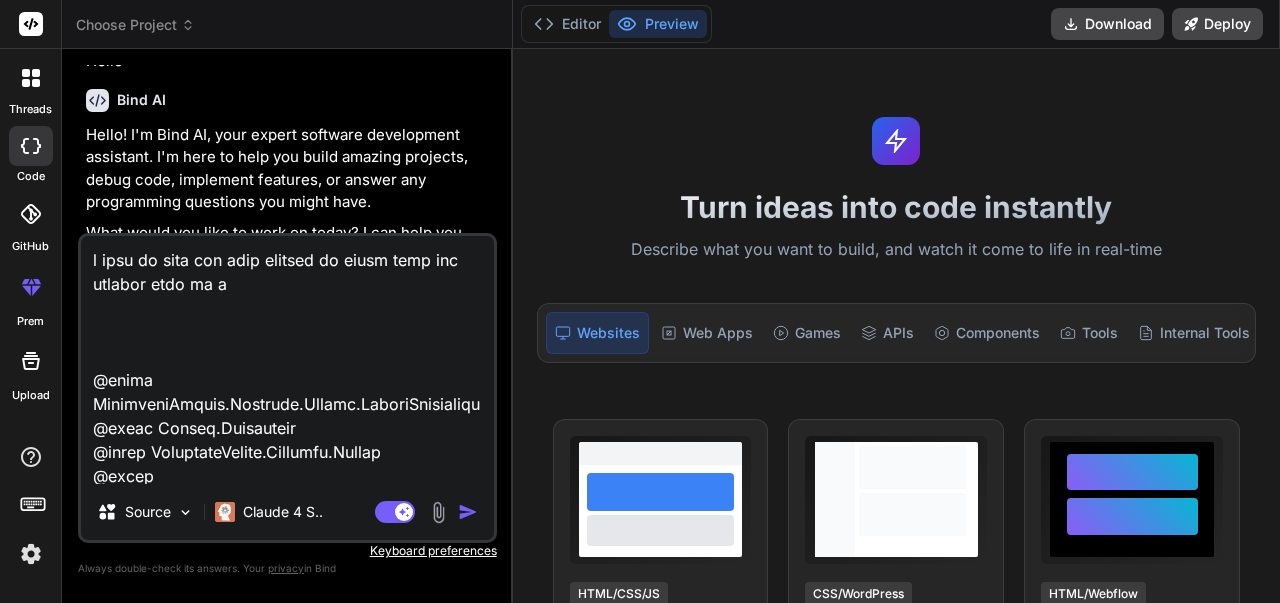 type on "x" 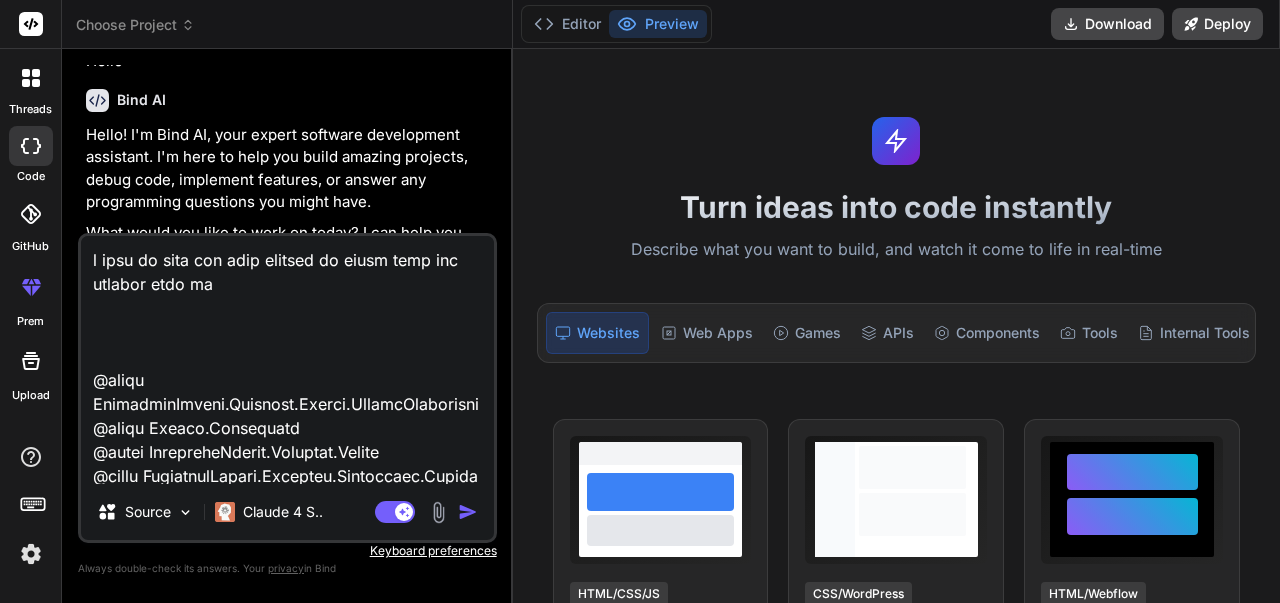 type on "x" 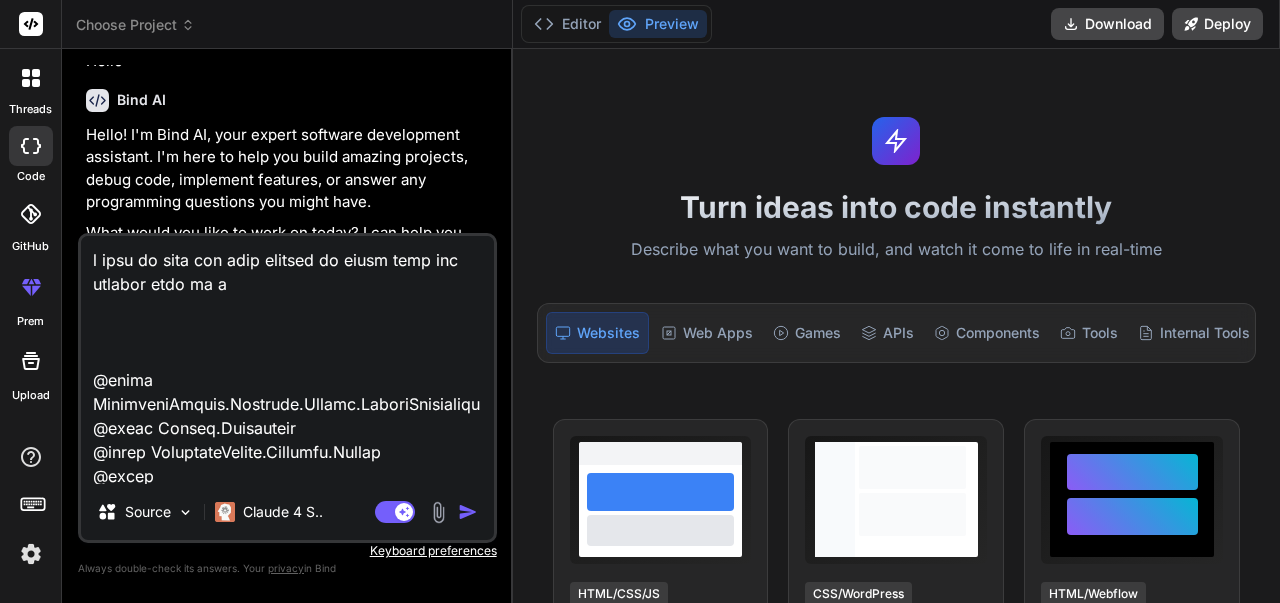 type on "i want to move the cols headers in right when the current lang is ar
@using TicketingSystem.Frontend.Common.CustomAttributes
@using System.Reflection
@using TicketingSystem.Frontend.Common
@using TicketingSystem.Frontend.Components.Models
@inject IServiceProvider ServiceProvider
@inject IJSRuntime JS
@inject TranslationService Translation
@typeparam T
<style>
/* RTL table styles */
.table-rtl {
direction: rtl !important;
}
.table-rtl th,
.table-rtl td {
text-align: right !important;
}
.table-ltr {
direction: ltr !important;
}
.table-ltr th,
.table-ltr td {
text-align: left !important;
}
/* Header content alignment */
.header-rtl {
display: flex;
align-items: center;
justify-content: flex-end;
flex-direction: row-reverse;
}
.header-ltr {
display: flex;
align-items: center;
justify-content: flex-start;
}
.sort-ic..." 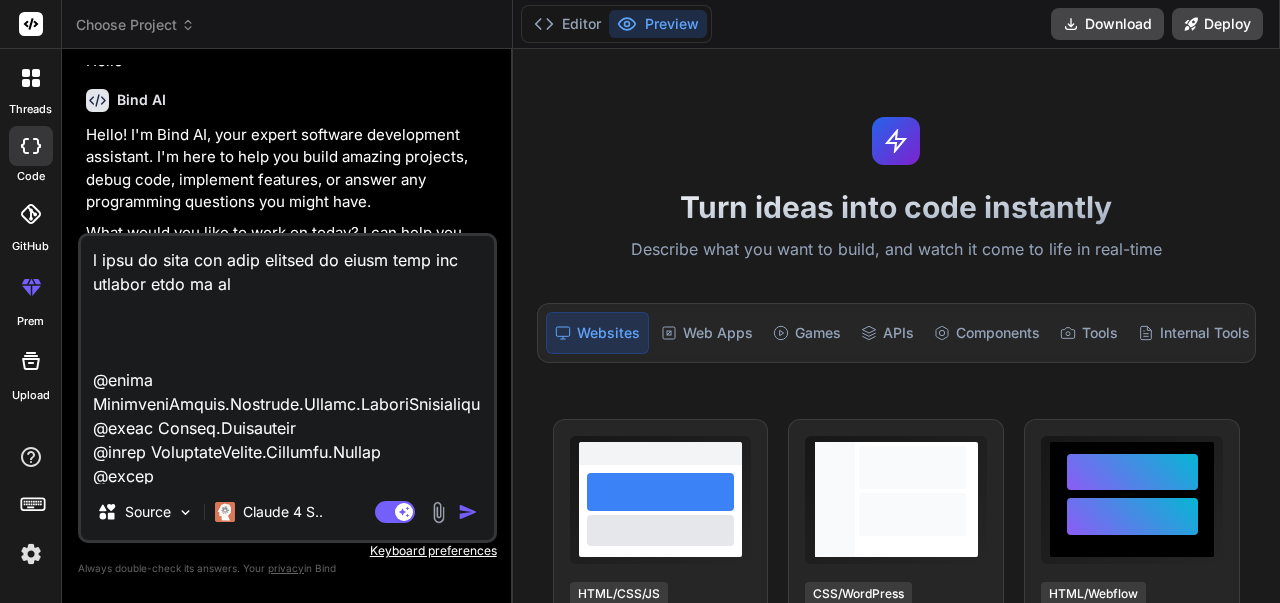 type on "x" 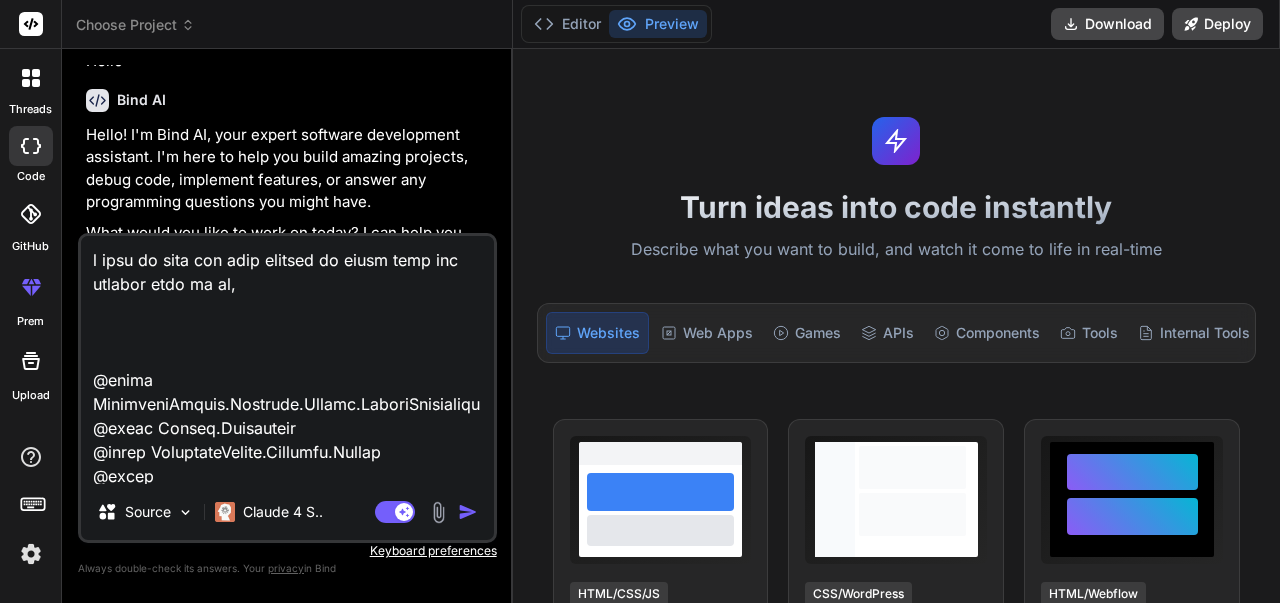 type on "x" 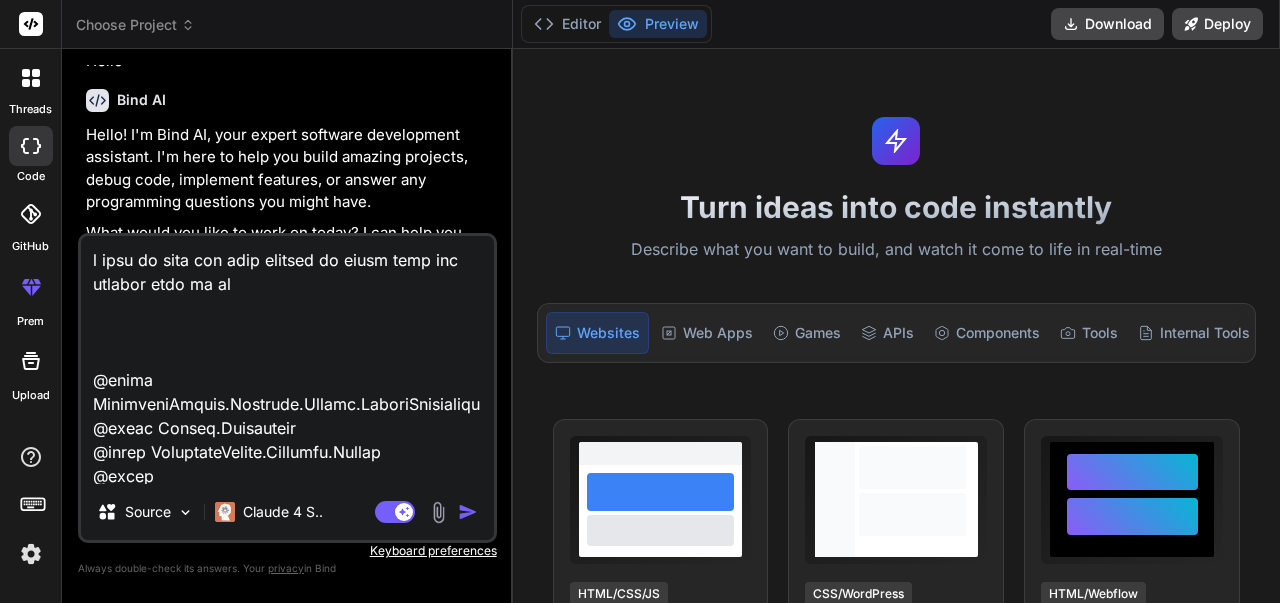 click at bounding box center [287, 360] 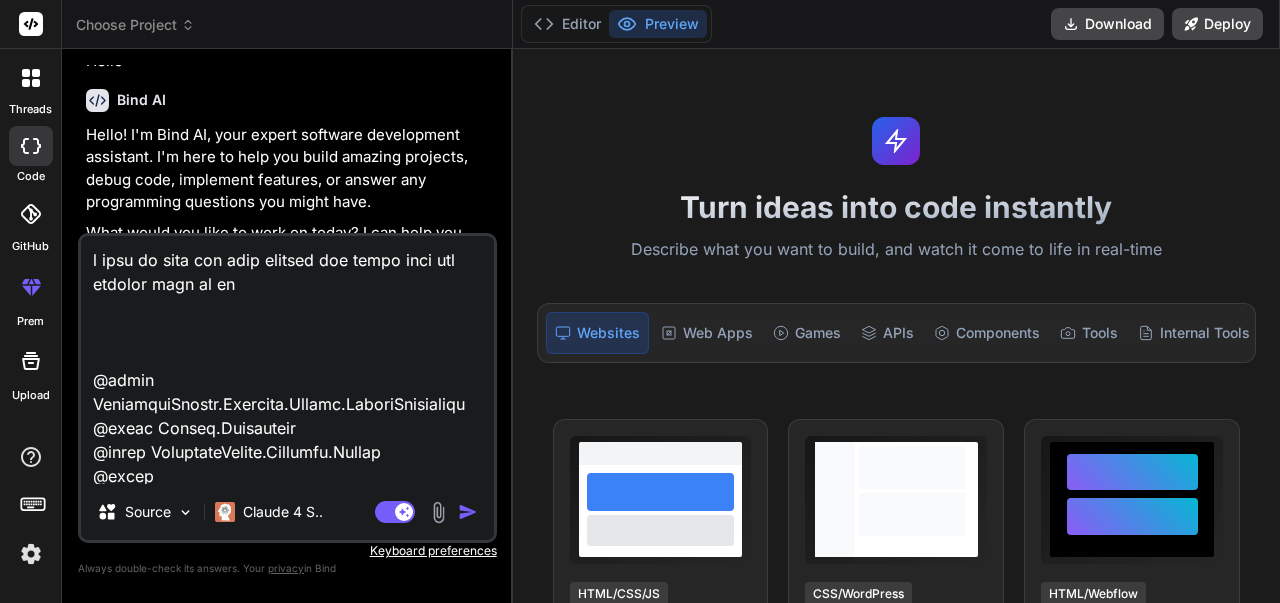 type on "i want to move the cols headers tein right when the current lang is ar
@using TicketingSystem.Frontend.Common.CustomAttributes
@using System.Reflection
@using TicketingSystem.Frontend.Common
@using TicketingSystem.Frontend.Components.Models
@inject IServiceProvider ServiceProvider
@inject IJSRuntime JS
@inject TranslationService Translation
@typeparam T
<style>
/* RTL table styles */
.table-rtl {
direction: rtl !important;
}
.table-rtl th,
.table-rtl td {
text-align: right !important;
}
.table-ltr {
direction: ltr !important;
}
.table-ltr th,
.table-ltr td {
text-align: left !important;
}
/* Header content alignment */
.header-rtl {
display: flex;
align-items: center;
justify-content: flex-end;
flex-direction: row-reverse;
}
.header-ltr {
display: flex;
align-items: center;
justify-content: flex-start;
}
.sort-icon-rtl {
margin-left: 6px;
m..." 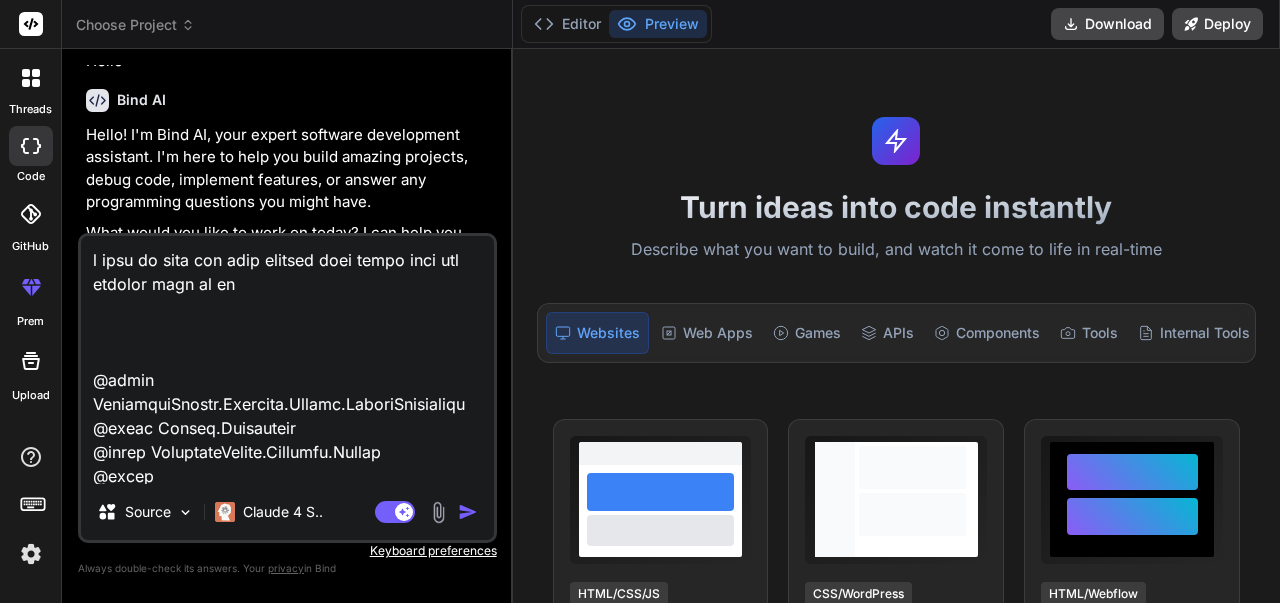 type on "x" 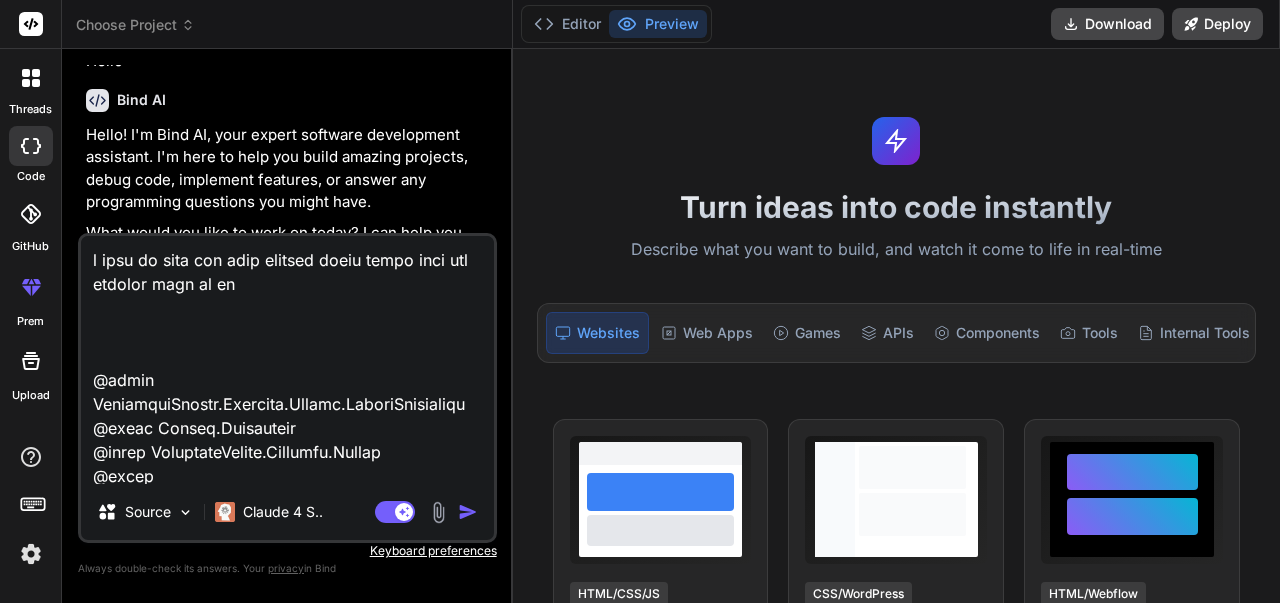 type on "i want to move the cols headers textin right when the current lang is ar
@using TicketingSystem.Frontend.Common.CustomAttributes
@using System.Reflection
@using TicketingSystem.Frontend.Common
@using TicketingSystem.Frontend.Components.Models
@inject IServiceProvider ServiceProvider
@inject IJSRuntime JS
@inject TranslationService Translation
@typeparam T
<style>
/* RTL table styles */
.table-rtl {
direction: rtl !important;
}
.table-rtl th,
.table-rtl td {
text-align: right !important;
}
.table-ltr {
direction: ltr !important;
}
.table-ltr th,
.table-ltr td {
text-align: left !important;
}
/* Header content alignment */
.header-rtl {
display: flex;
align-items: center;
justify-content: flex-end;
flex-direction: row-reverse;
}
.header-ltr {
display: flex;
align-items: center;
justify-content: flex-start;
}
.sor..." 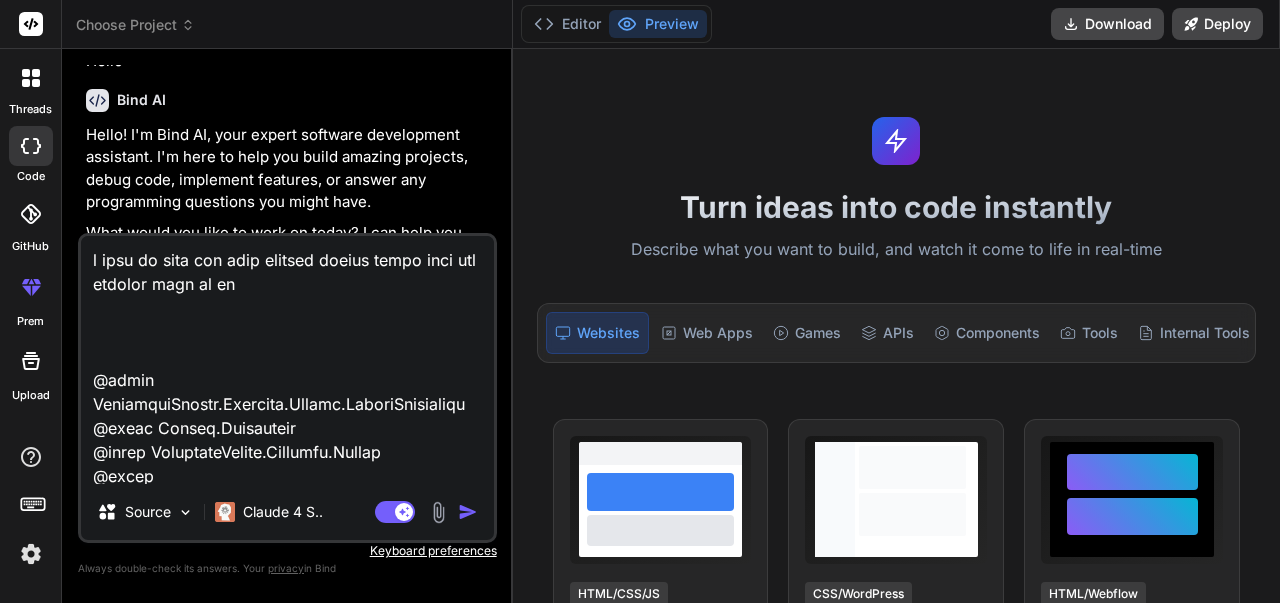 type on "x" 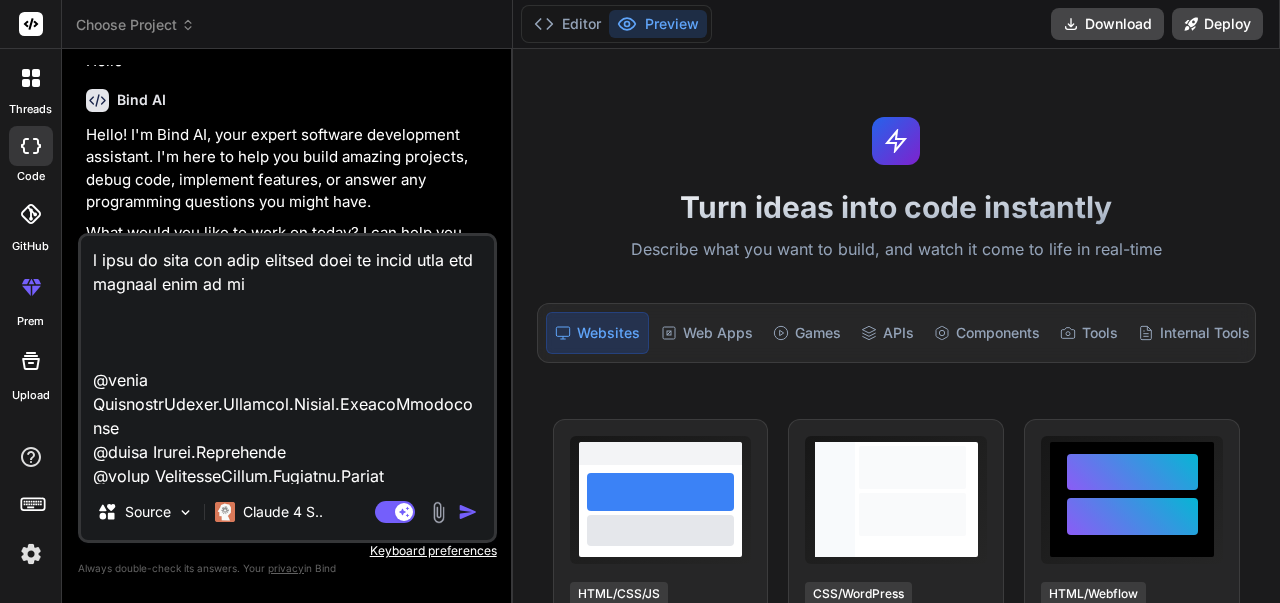 click at bounding box center (287, 360) 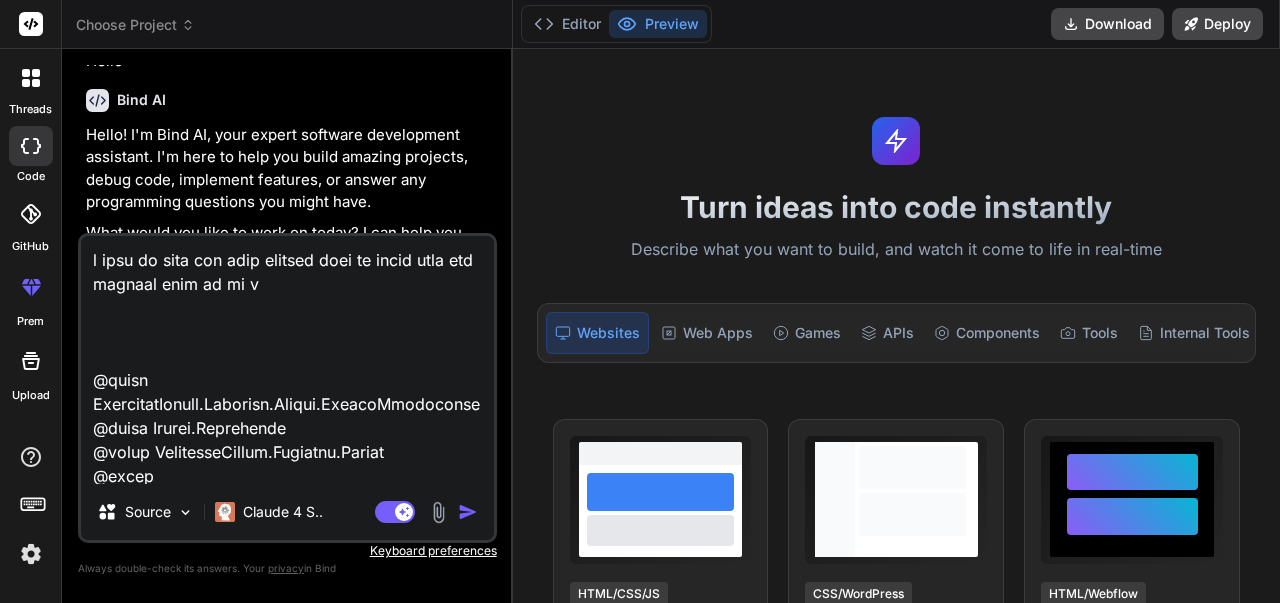 type on "i want to move the cols headers text in right when the current lang is ar and t
@using TicketingSystem.Frontend.Common.CustomAttributes
@using System.Reflection
@using TicketingSystem.Frontend.Common
@using TicketingSystem.Frontend.Components.Models
@inject IServiceProvider ServiceProvider
@inject IJSRuntime JS
@inject TranslationService Translation
@typeparam T
<style>
/* RTL table styles */
.table-rtl {
direction: rtl !important;
}
.table-rtl th,
.table-rtl td {
text-align: right !important;
}
.table-ltr {
direction: ltr !important;
}
.table-ltr th,
.table-ltr td {
text-align: left !important;
}
/* Header content alignment */
.header-rtl {
display: flex;
align-items: center;
justify-content: flex-end;
flex-direction: row-reverse;
}
.header-ltr {
display: flex;
align-items: center;
justify-content: flex-start;
}
..." 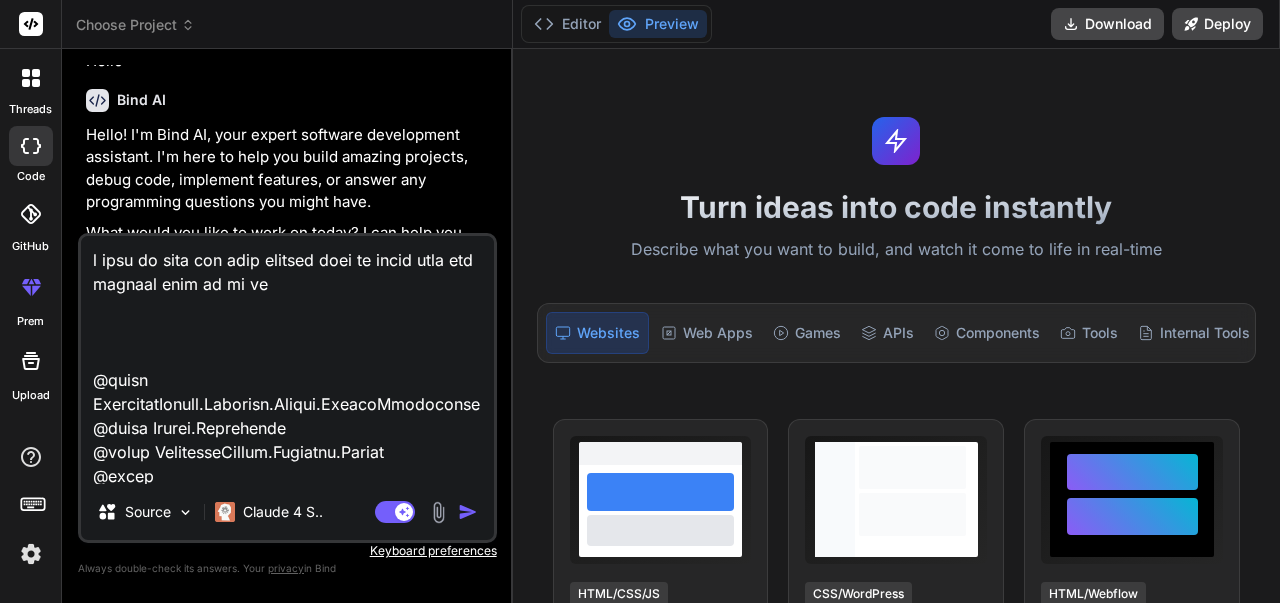 type on "i want to move the cols headers text in right when the current lang is ar and
@using TicketingSystem.Frontend.Common.CustomAttributes
@using System.Reflection
@using TicketingSystem.Frontend.Common
@using TicketingSystem.Frontend.Components.Models
@inject IServiceProvider ServiceProvider
@inject IJSRuntime JS
@inject TranslationService Translation
@typeparam T
<style>
/* RTL table styles */
.table-rtl {
direction: rtl !important;
}
.table-rtl th,
.table-rtl td {
text-align: right !important;
}
.table-ltr {
direction: ltr !important;
}
.table-ltr th,
.table-ltr td {
text-align: left !important;
}
/* Header content alignment */
.header-rtl {
display: flex;
align-items: center;
justify-content: flex-end;
flex-direction: row-reverse;
}
.header-ltr {
display: flex;
align-items: center;
justify-content: flex-start;
..." 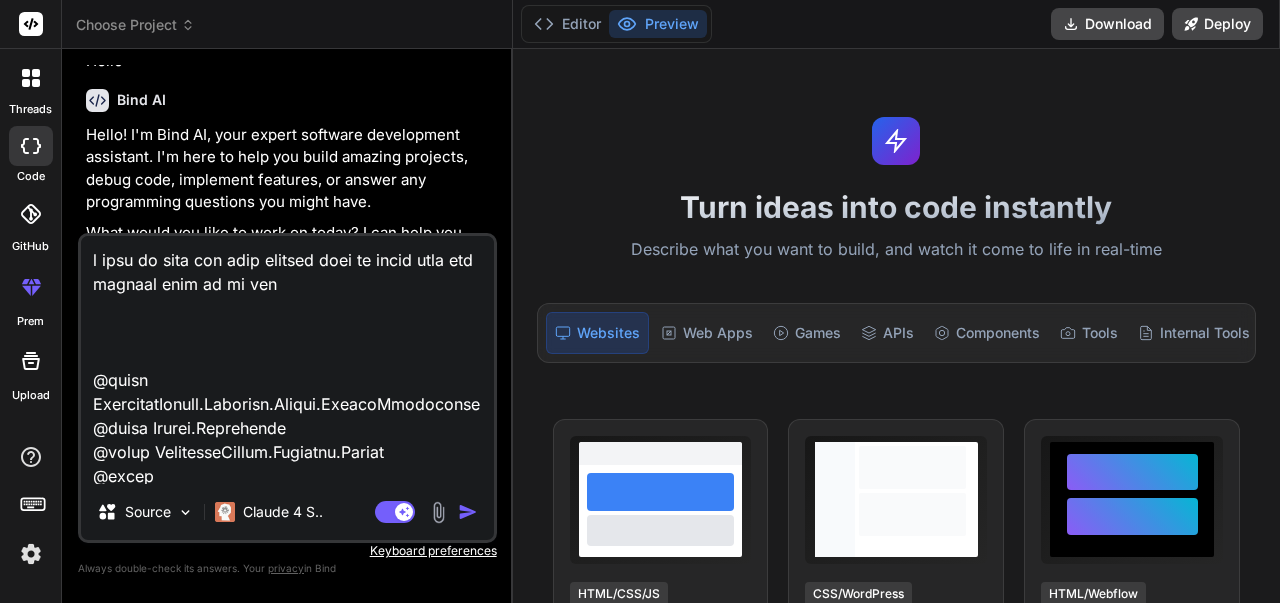 type on "x" 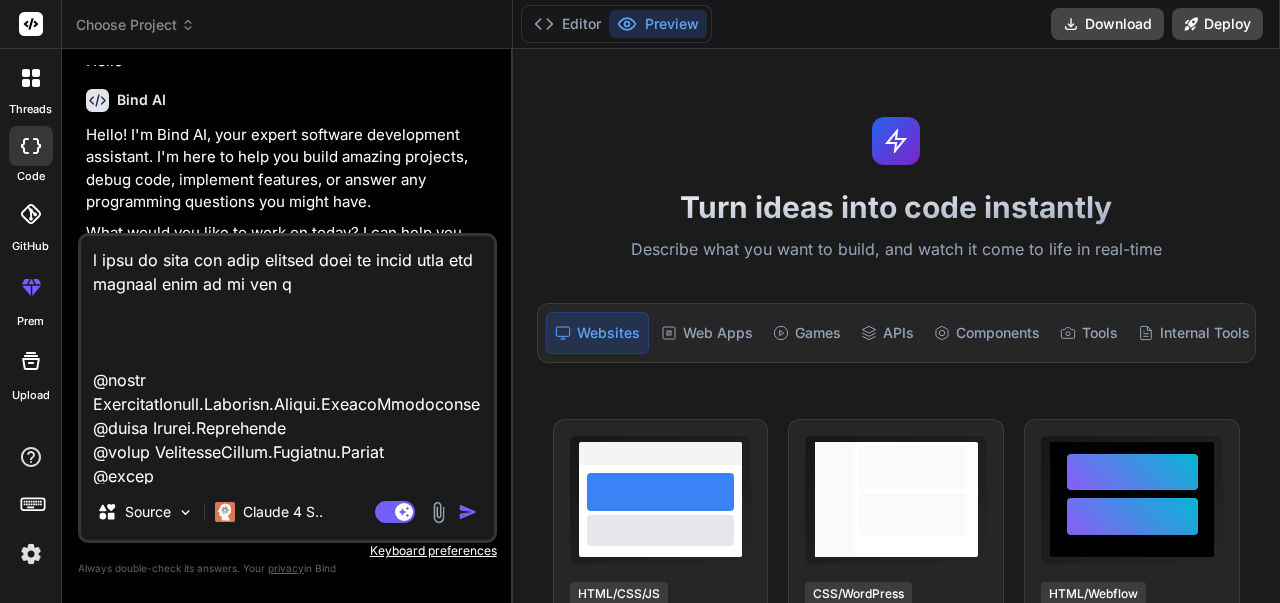 type on "x" 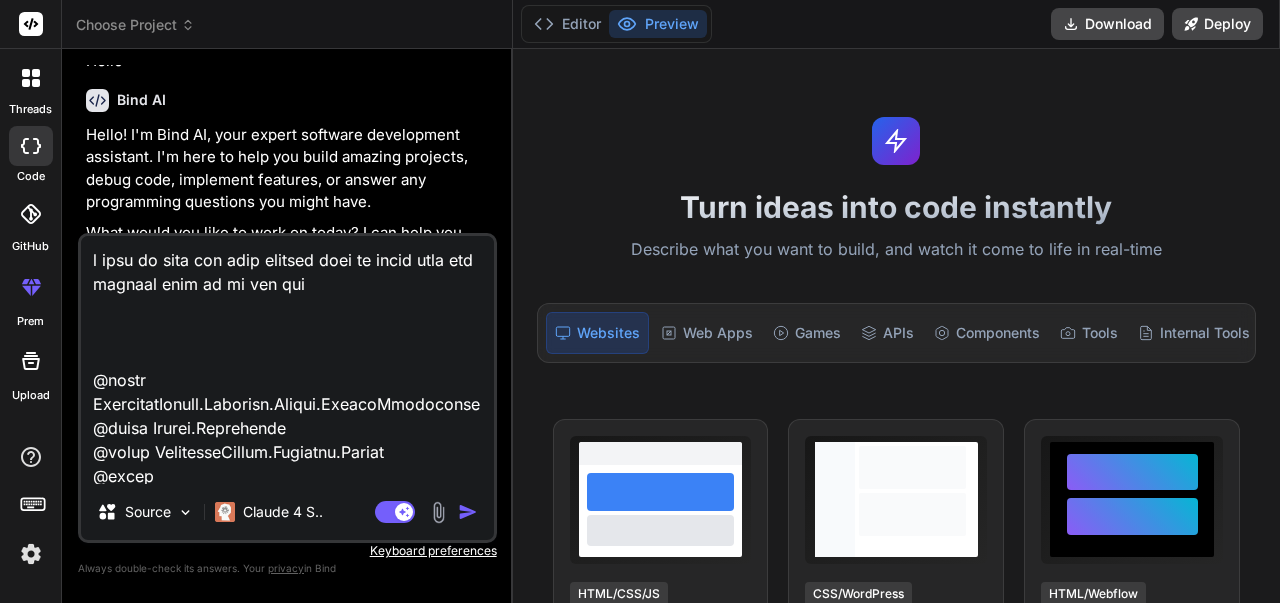 type on "i want to move the cols headers text in right when the current lang is ar and the
@using TicketingSystem.Frontend.Common.CustomAttributes
@using System.Reflection
@using TicketingSystem.Frontend.Common
@using TicketingSystem.Frontend.Components.Models
@inject IServiceProvider ServiceProvider
@inject IJSRuntime JS
@inject TranslationService Translation
@typeparam T
<style>
/* RTL table styles */
.table-rtl {
direction: rtl !important;
}
.table-rtl th,
.table-rtl td {
text-align: right !important;
}
.table-ltr {
direction: ltr !important;
}
.table-ltr th,
.table-ltr td {
text-align: left !important;
}
/* Header content alignment */
.header-rtl {
display: flex;
align-items: center;
justify-content: flex-end;
flex-direction: row-reverse;
}
.header-ltr {
display: flex;
align-items: center;
justify-content: flex-start;
}..." 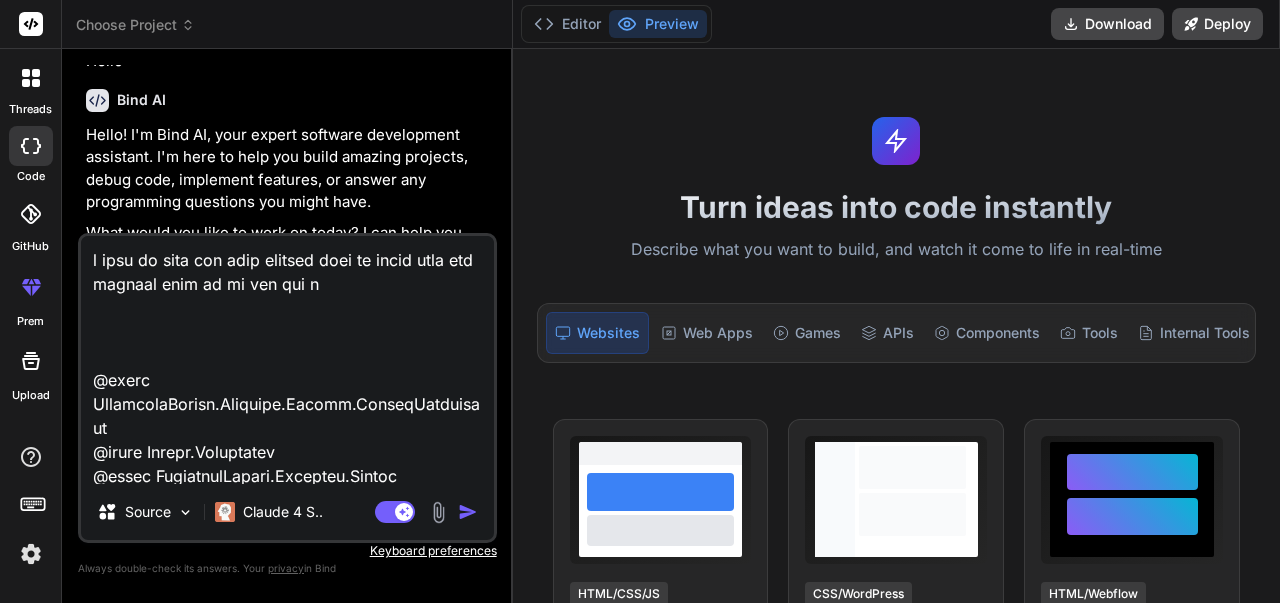 type on "i want to move the cols headers in right when the current lang is ar and the si
@using TicketingSystem.Frontend.Common.CustomAttributes
@using System.Reflection
@using TicketingSystem.Frontend.Common
@using TicketingSystem.Frontend.Components.Models
@inject IServiceProvider ServiceProvider
@inject IJSRuntime JS
@inject TranslationService Translation
@typeparam T
<style>
/* RTL table styles */
.table-rtl {
direction: rtl !important;
}
.table-rtl th,
.table-rtl td {
text-align: right !important;
}
.table-ltr {
direction: ltr !important;
}
.table-ltr th,
.table-ltr td {
text-align: left !important;
}
/* Header content alignment */
.header-rtl {
display: flex;
align-items: center;
justify-content: flex-end;
flex-direction: row-reverse;
}
.header-ltr {
display: flex;
align-items: center;
justify-content: flex-start;
}
.sort-icon-rtl {
mar" 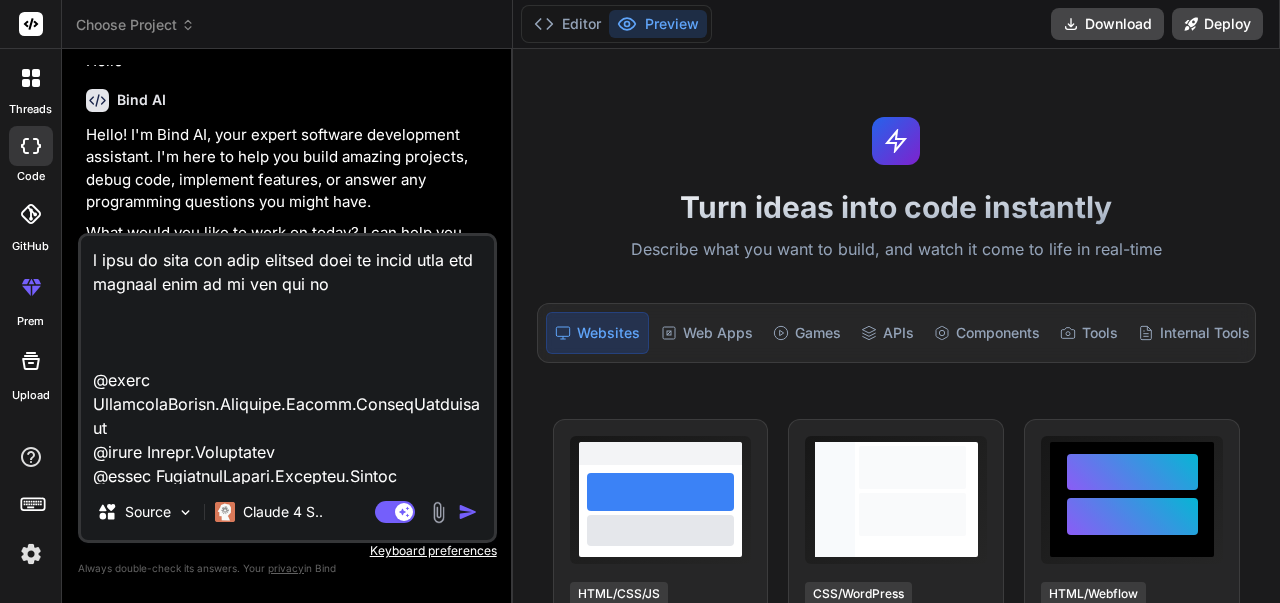 type on "x" 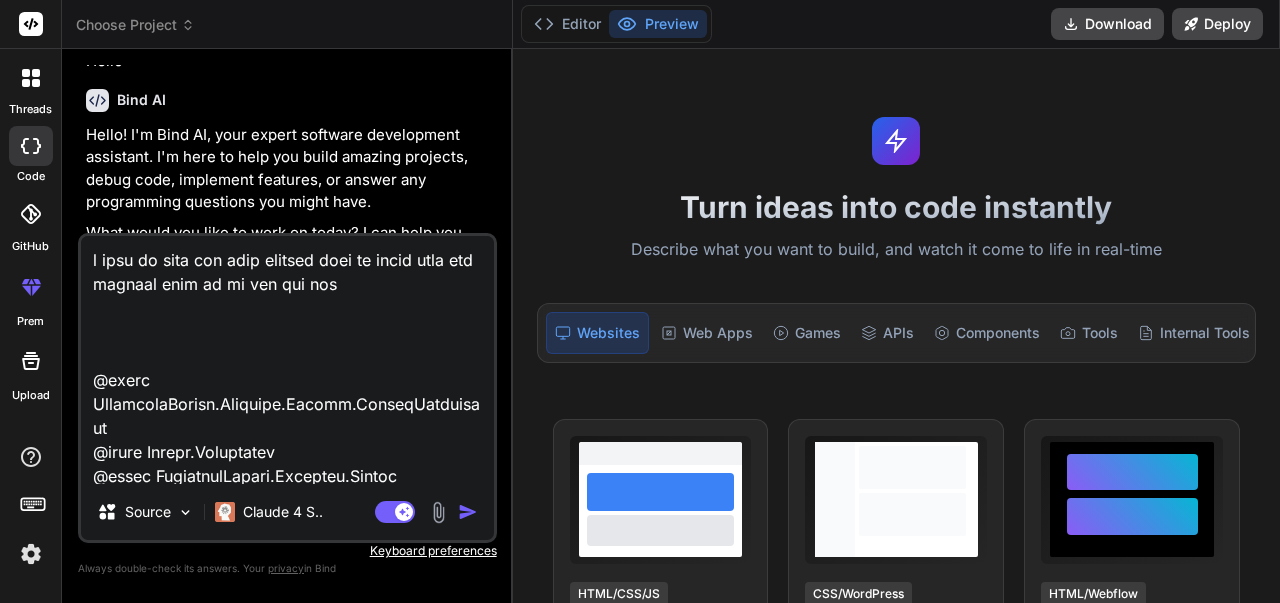 type on "i want to move the cols headers text in right when the current lang is ar and the sirt
@using TicketingSystem.Frontend.Common.CustomAttributes
@using System.Reflection
@using TicketingSystem.Frontend.Common
@using TicketingSystem.Frontend.Components.Models
@inject IServiceProvider ServiceProvider
@inject IJSRuntime JS
@inject TranslationService Translation
@typeparam T
<style>
/* RTL table styles */
.table-rtl {
direction: rtl !important;
}
.table-rtl th,
.table-rtl td {
text-align: right !important;
}
.table-ltr {
direction: ltr !important;
}
.table-ltr th,
.table-ltr td {
text-align: left !important;
}
/* Header content alignment */
.header-rtl {
display: flex;
align-items: center;
justify-content: flex-end;
flex-direction: row-reverse;
}
.header-ltr {
display: flex;
align-items: center;
justify-content: flex-start;
}
.table-ltr th,
.table-ltr td {
text-align: left !important;
}
/* Header content alignment */
.header-rtl {
display: flex;
align-items: center;
justify-content: flex-end;
flex-direction: row-reverse;
}
.header-ltr {
display: flex;
align-items: center;
justify-content: flex-start;
}
.sort-icon-rtl {
margin-left: 6px;
mar..." 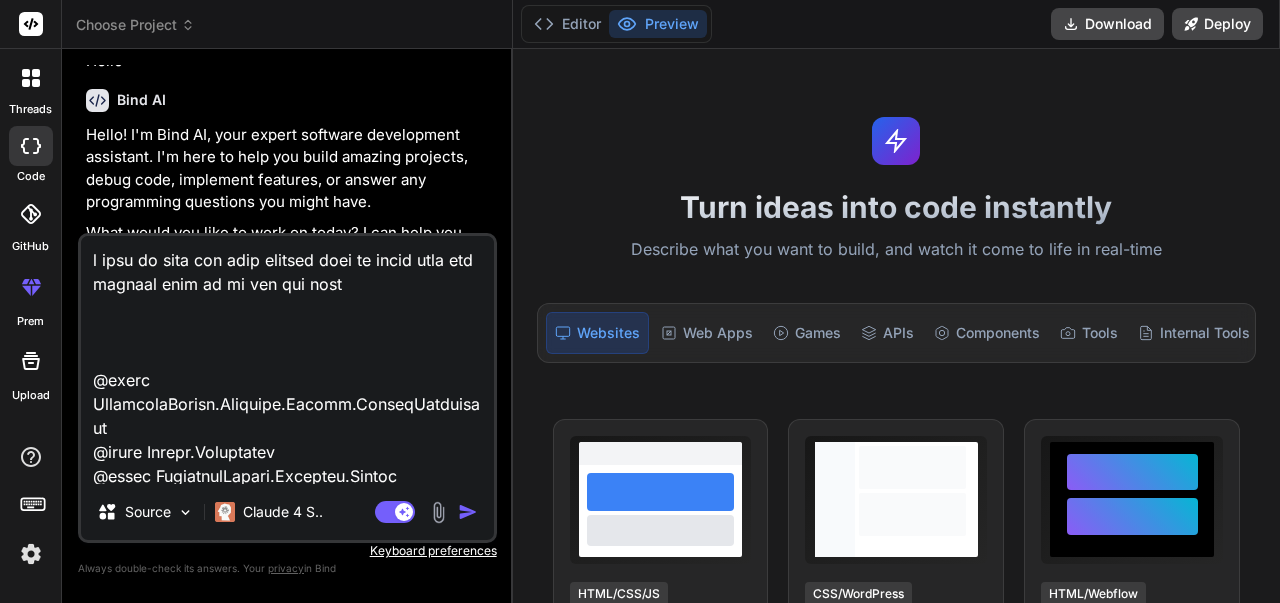 type on "x" 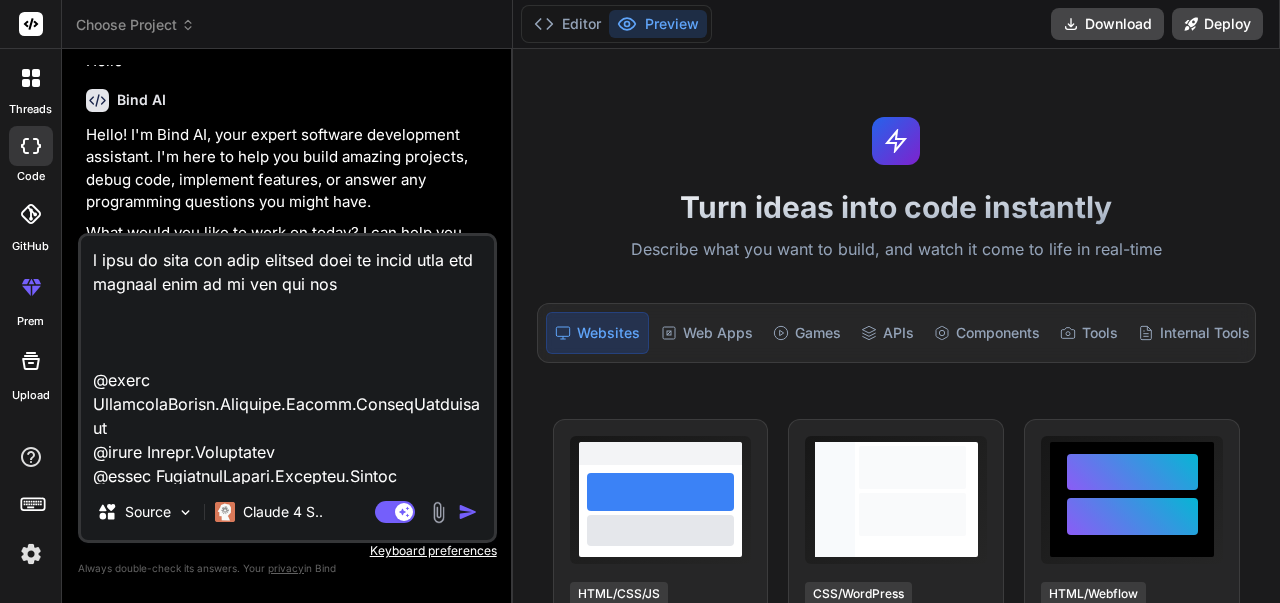 type on "x" 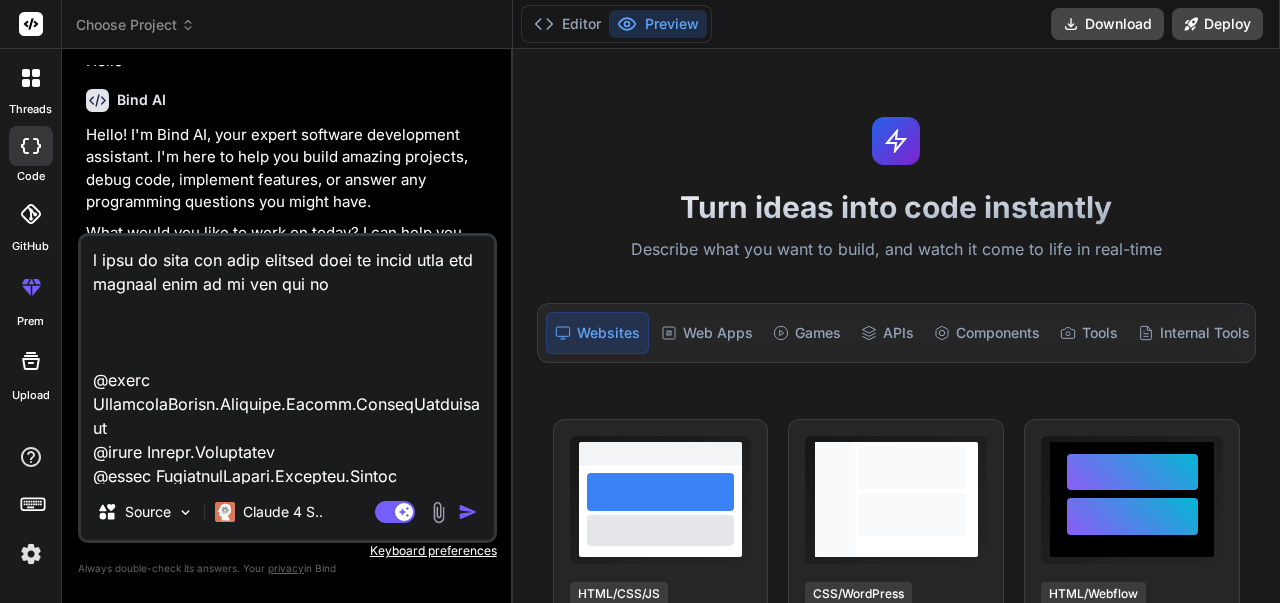 type on "x" 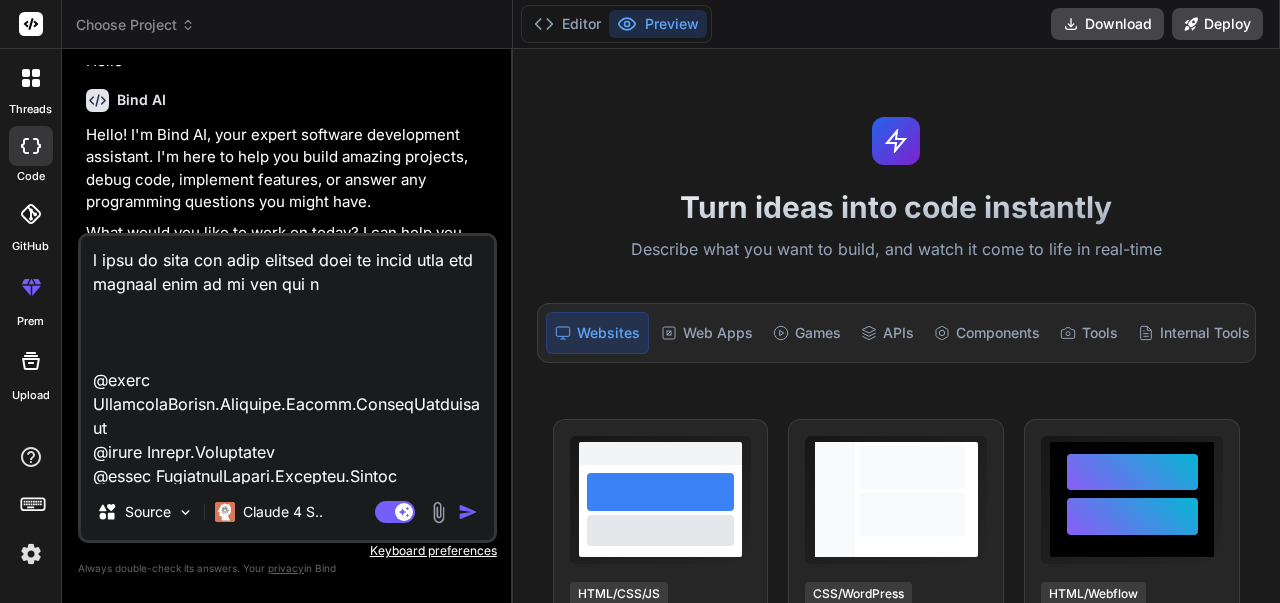 type on "x" 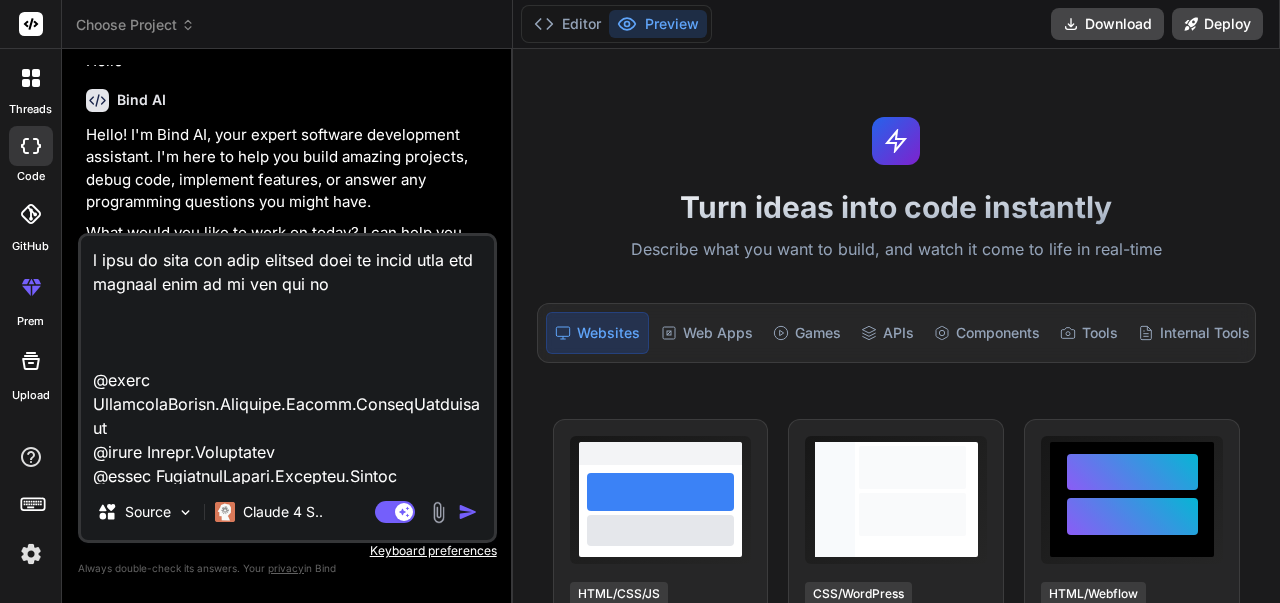 type on "i want to move the cols headers text in right when the current lang is ar and the sot
@using TicketingSystem.Frontend.Common.CustomAttributes
@using System.Reflection
@using TicketingSystem.Frontend.Common
@using TicketingSystem.Frontend.Components.Models
@inject IServiceProvider ServiceProvider
@inject IJSRuntime JS
@inject TranslationService Translation
@typeparam T
<style>
/* RTL table styles */
.table-rtl {
direction: rtl !important;
}
.table-rtl th,
.table-rtl td {
text-align: right !important;
}
.table-ltr {
direction: ltr !important;
}
.table-ltr th,
.table-ltr td {
text-align: left !important;
}
/* Header content alignment */
.header-rtl {
display: flex;
align-items: center;
justify-content: flex-end;
flex-direction: row-reverse;
}
.header-ltr {
display: flex;
align-items: center;
justify-content: flex-start;
..." 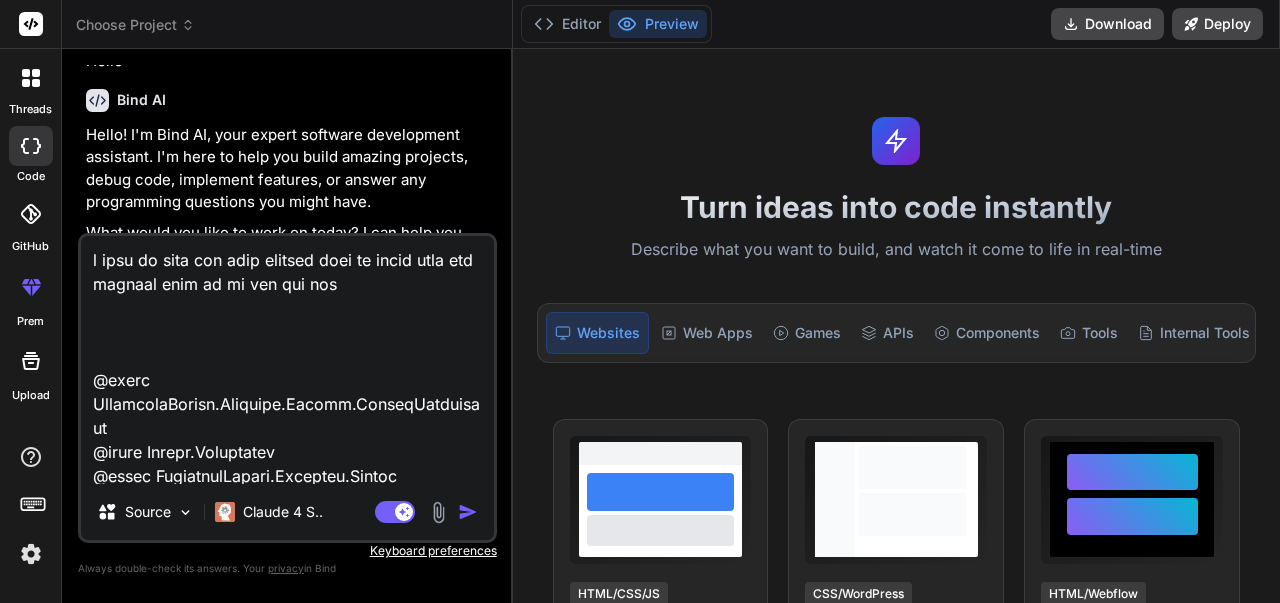 type on "x" 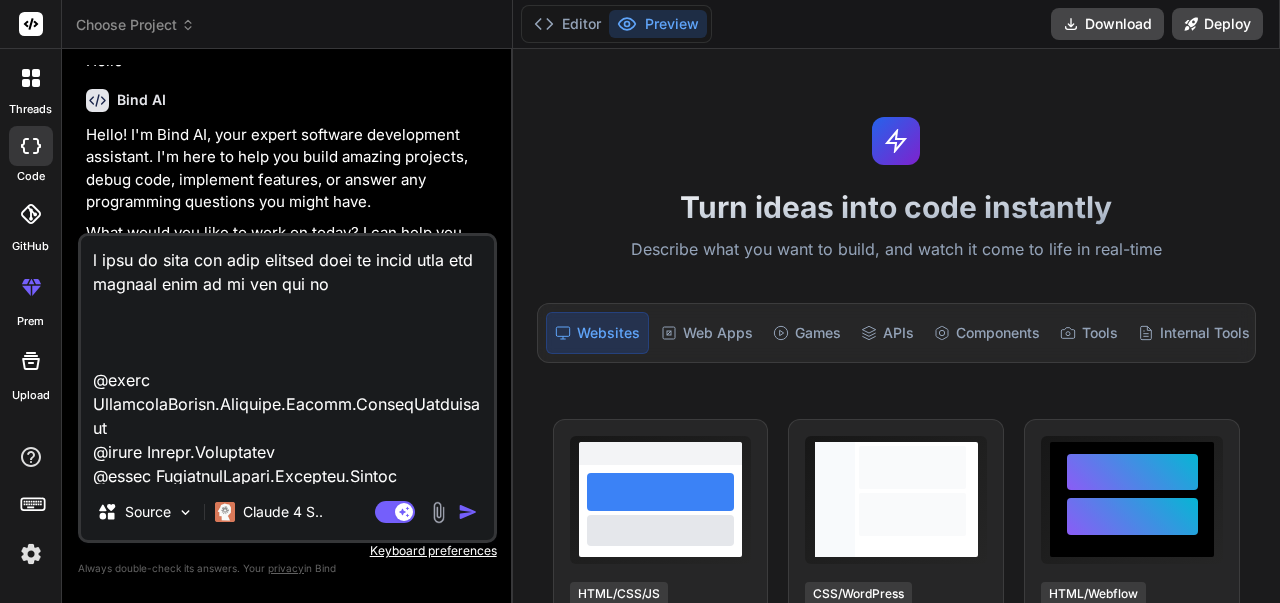type on "x" 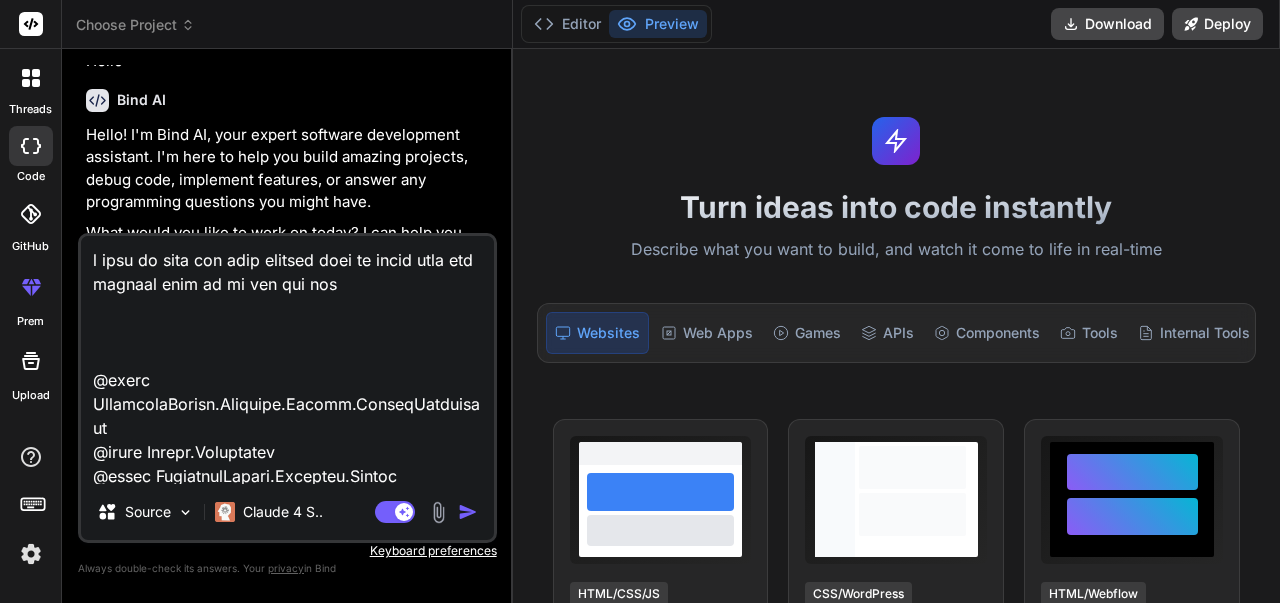 type on "x" 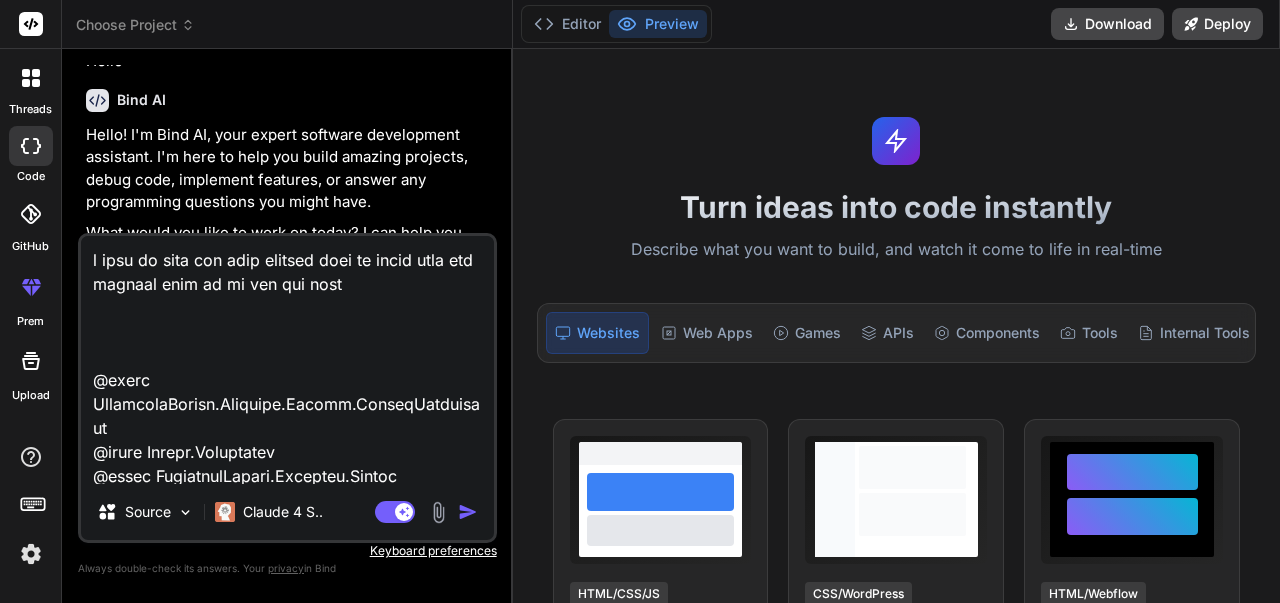type 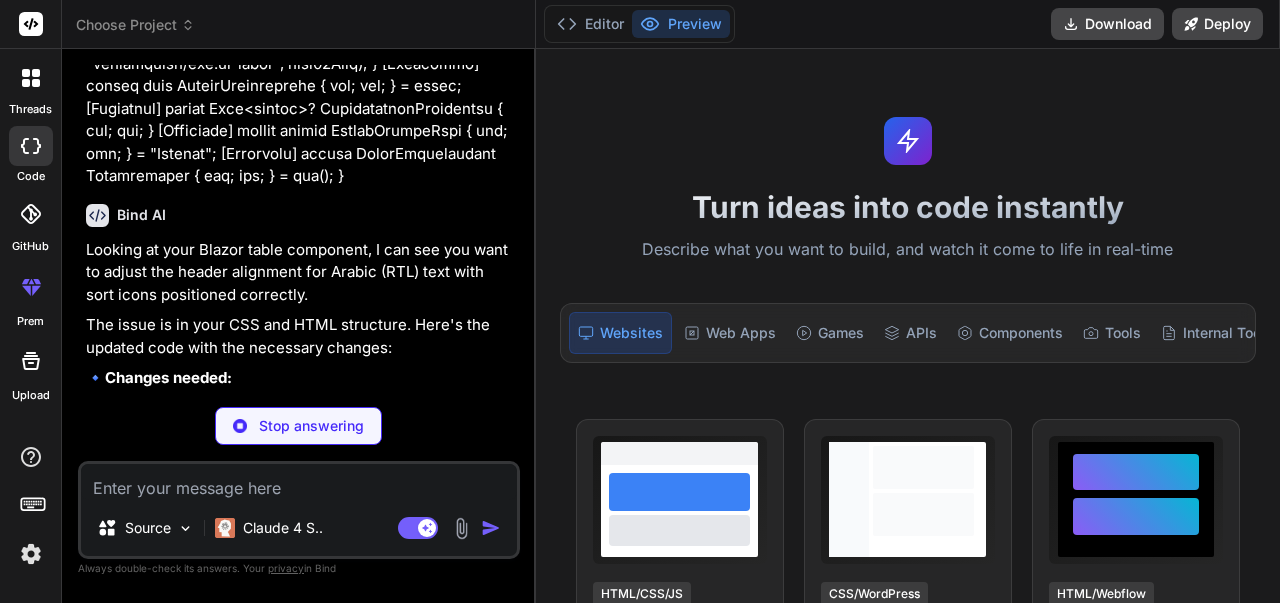 scroll, scrollTop: 5688, scrollLeft: 0, axis: vertical 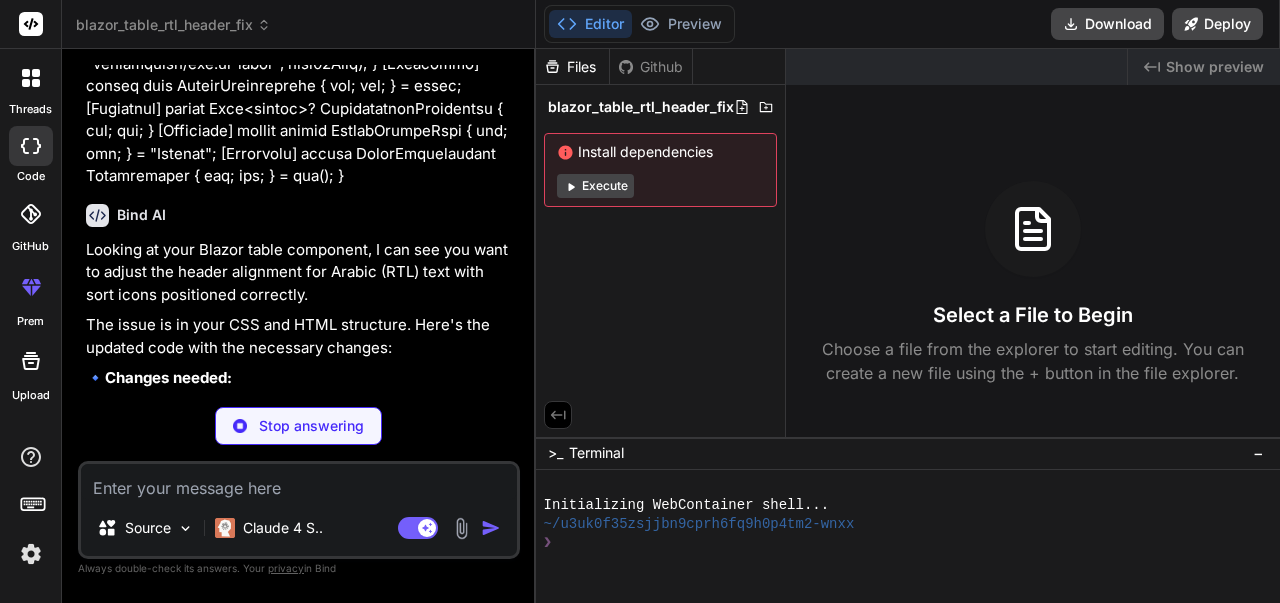 click on "Execute" at bounding box center (595, 186) 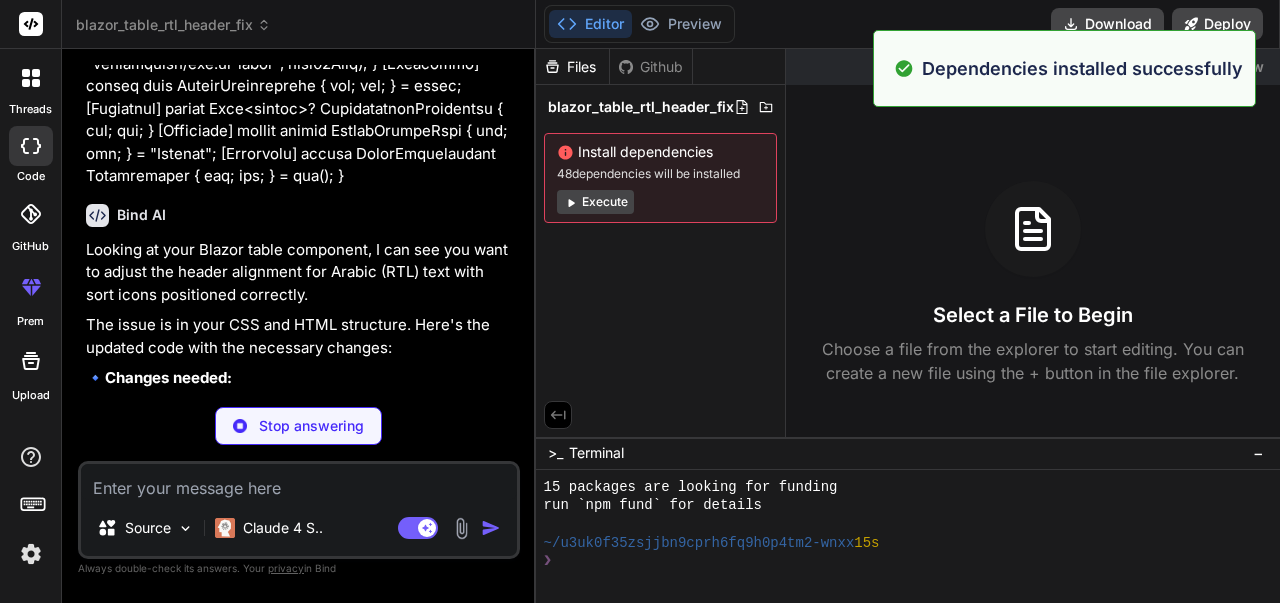 scroll, scrollTop: 242, scrollLeft: 0, axis: vertical 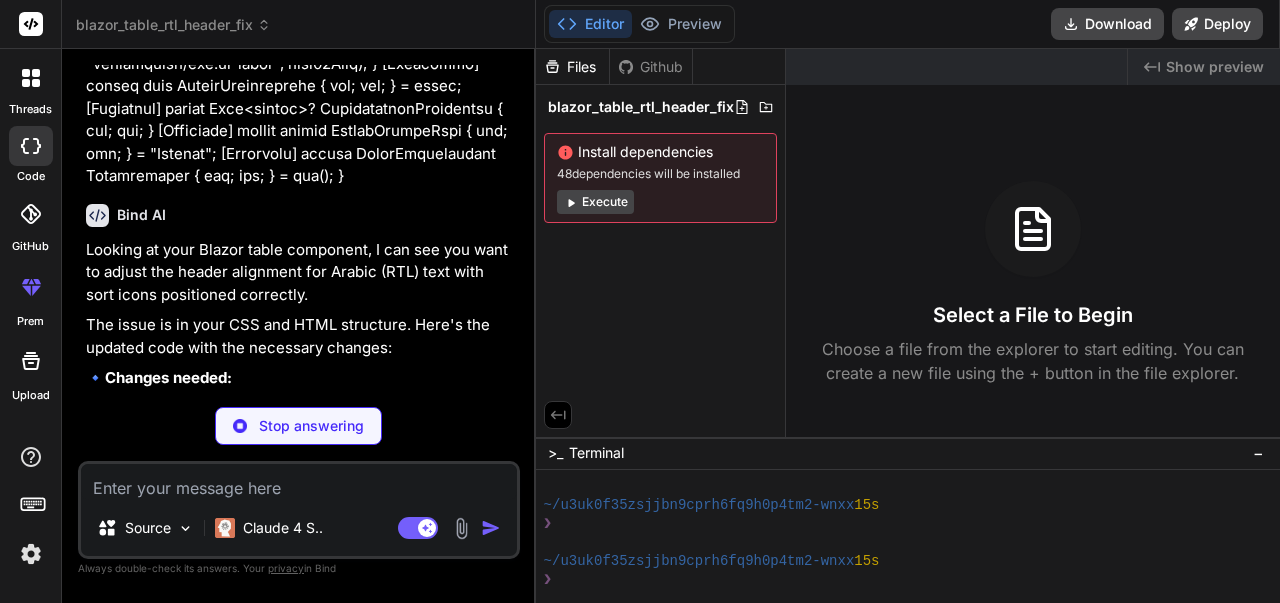 click on "Execute" at bounding box center [595, 202] 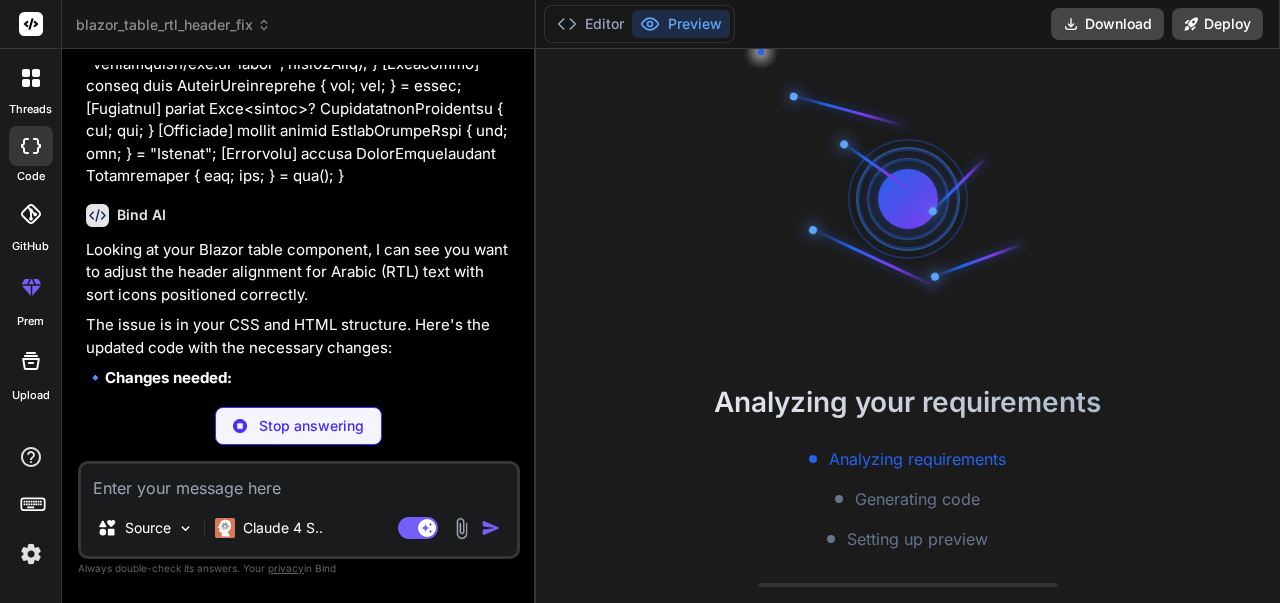 scroll, scrollTop: 466, scrollLeft: 0, axis: vertical 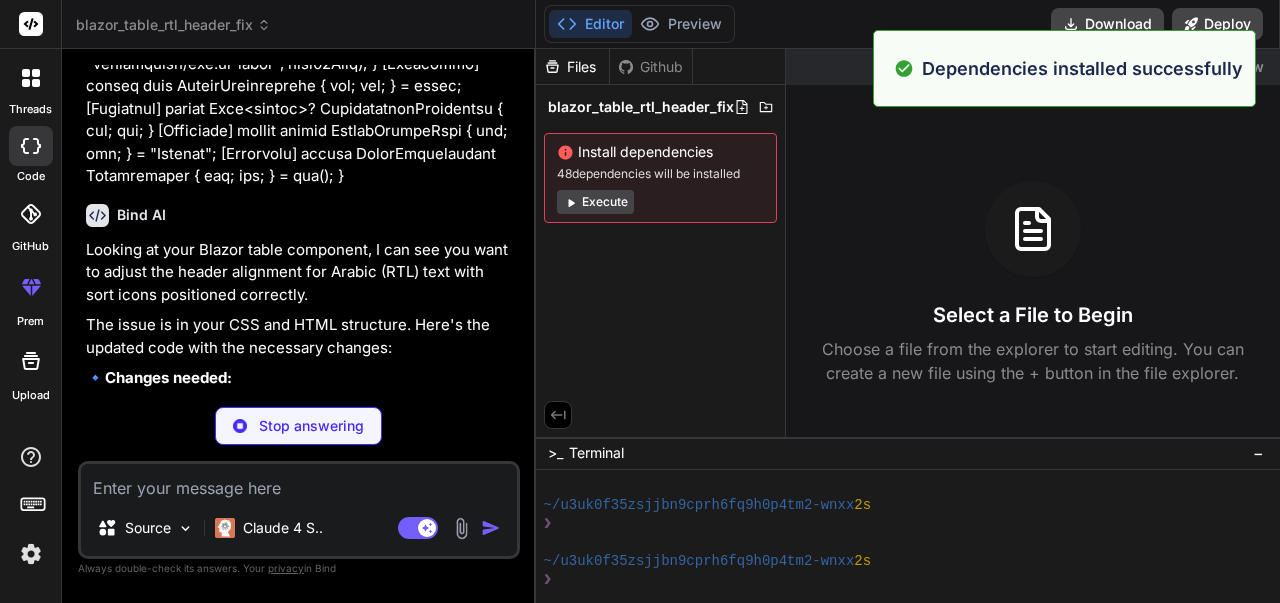 click on "Editor" at bounding box center [590, 24] 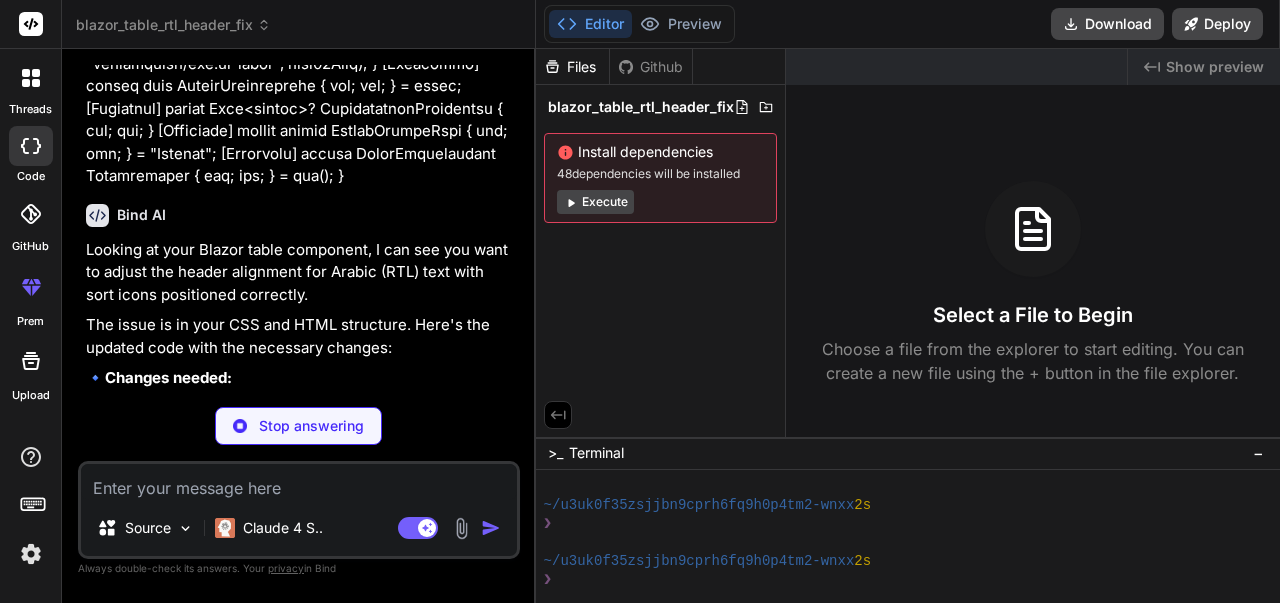 drag, startPoint x: 586, startPoint y: 15, endPoint x: 566, endPoint y: 362, distance: 347.5759 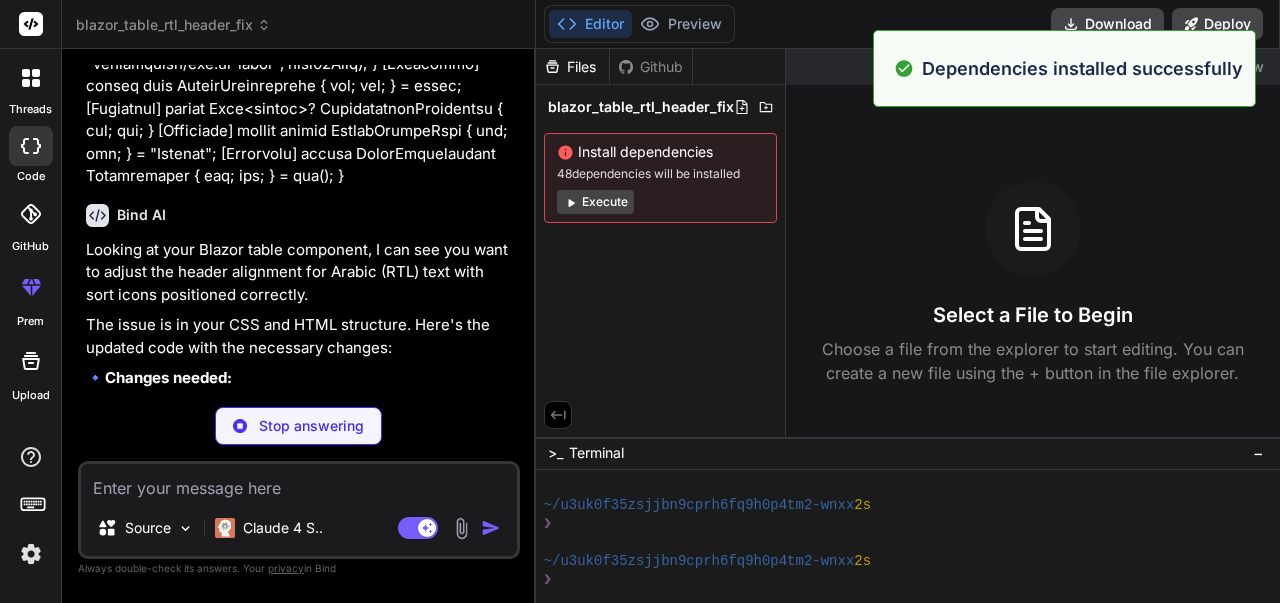 scroll, scrollTop: 802, scrollLeft: 0, axis: vertical 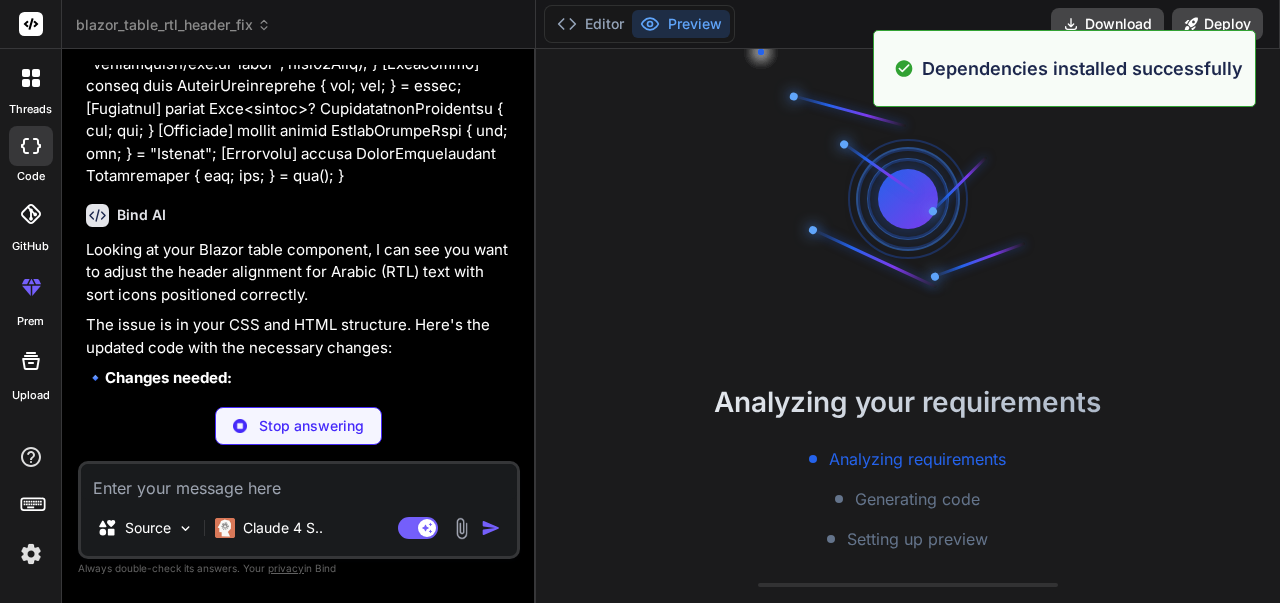 click on "Analyzing your requirements Analyzing requirements Generating code Setting up preview Tips to get the most out of IDE 1  /   5 Be Specific & Concrete Define what you want to build clearly. Describe the function, user flow, and MVP. Don't expect AI to build an Amazon clone with all features in one prompt. Build Iteratively Break down asks into smaller features. Start with basic layout, then add features incrementally. Think like a developer or PM giving requirements. Choose the Right Stack Landing page? HTML/CSS/JS. Content heavy? Astro. Fullstack? Preact/Svelte. Complex? React/Next.js. Backend? Express.js. Database? Firebase/Supabase. Save Working Versions Download copies every time you have a working version. This helps you rollback if something breaks during iterations. Easy Deployment Deploy your Next.js and React projects to Vercel. For Node.js backend, deploy to a hosted container. For other languages, download and manually deploy to your server. What makes IDE powerful Create from Images For Everyone" at bounding box center (908, 326) 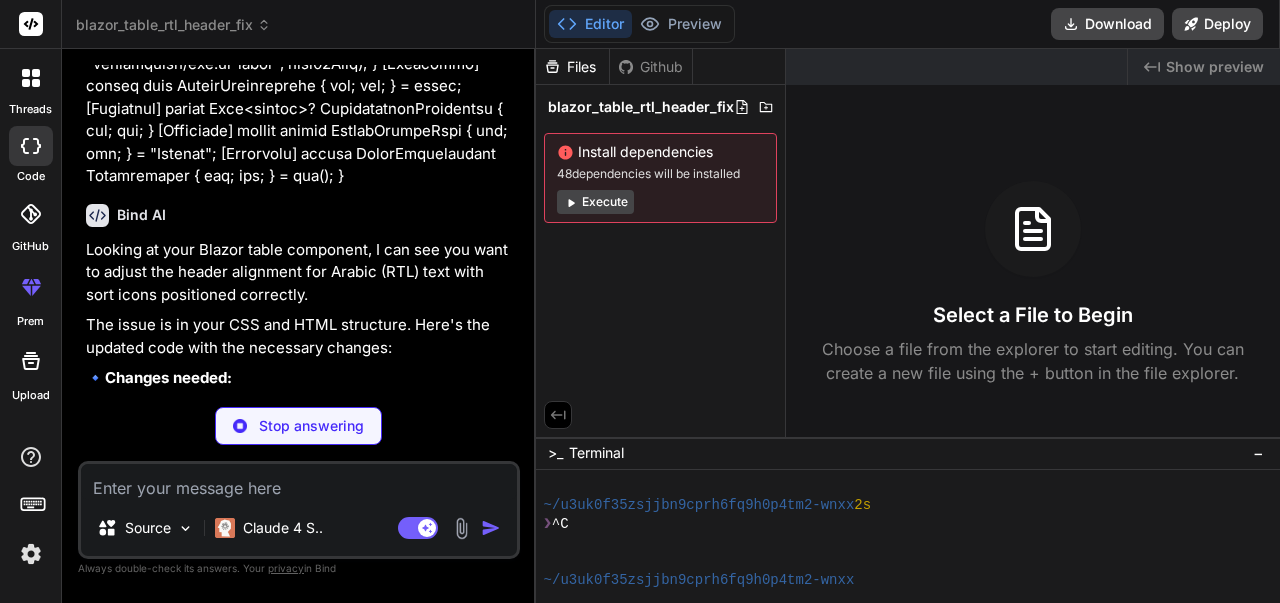 scroll, scrollTop: 1082, scrollLeft: 0, axis: vertical 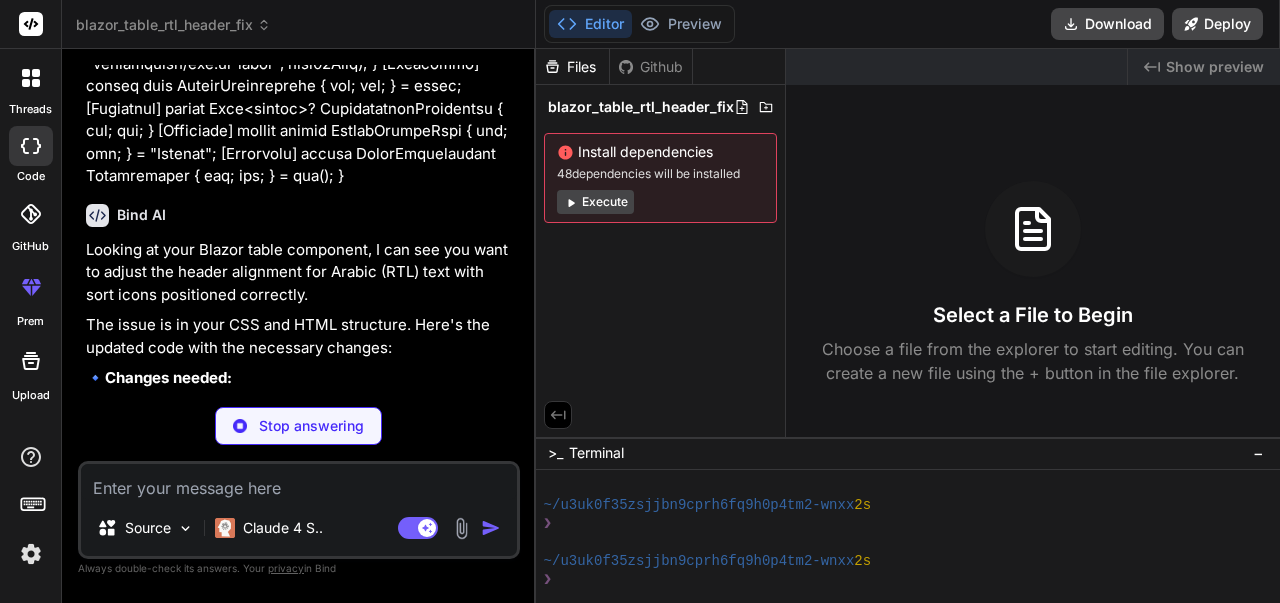 click on "Execute" at bounding box center (595, 202) 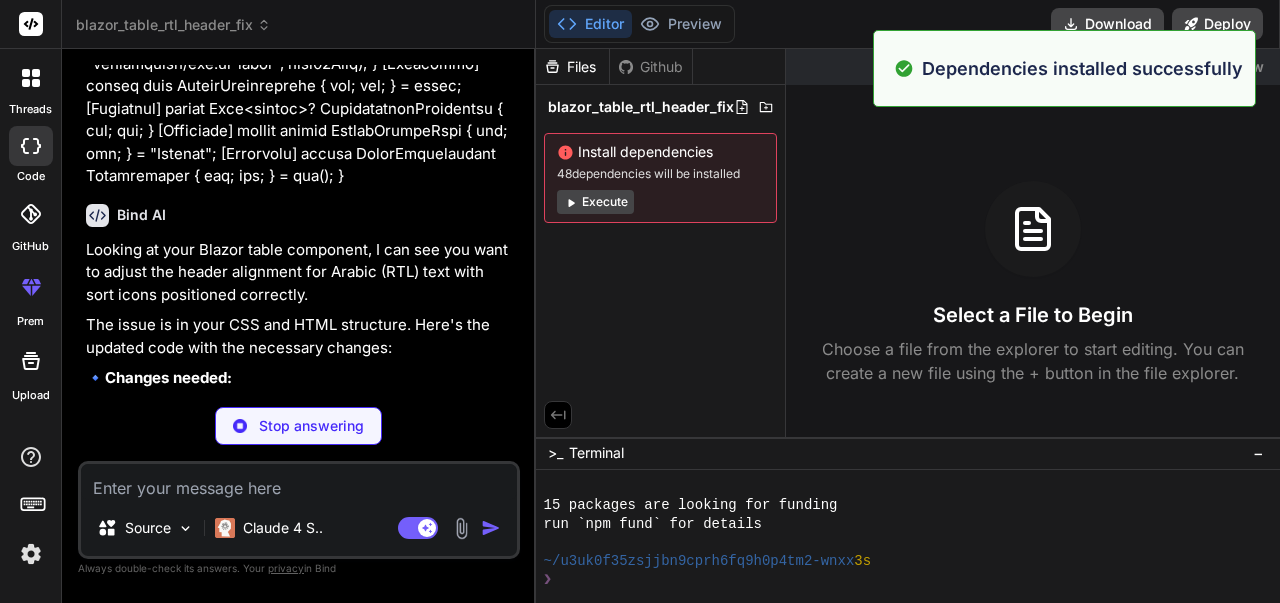 scroll, scrollTop: 1362, scrollLeft: 0, axis: vertical 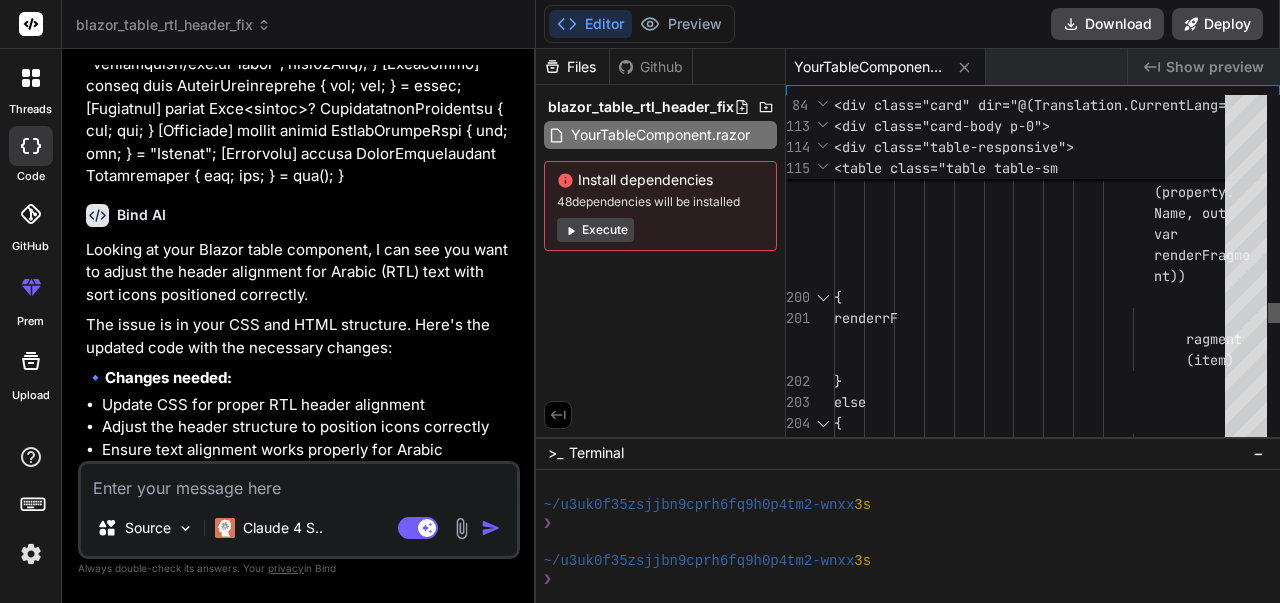 click at bounding box center [1274, 271] 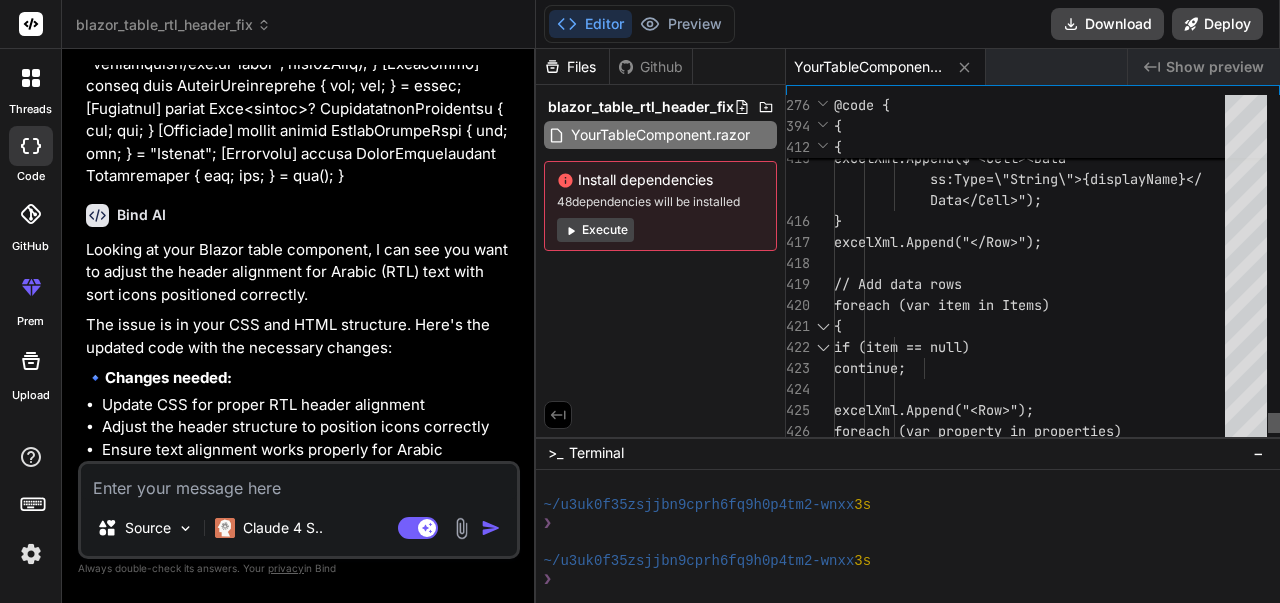 click at bounding box center [1274, 423] 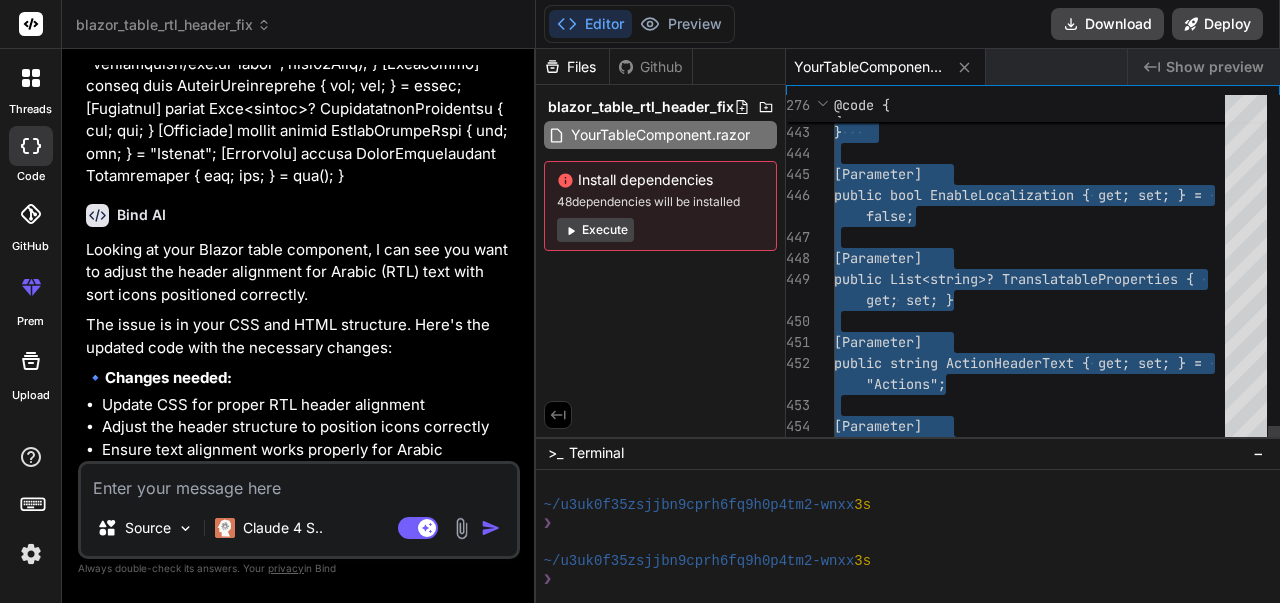 scroll, scrollTop: 0, scrollLeft: 0, axis: both 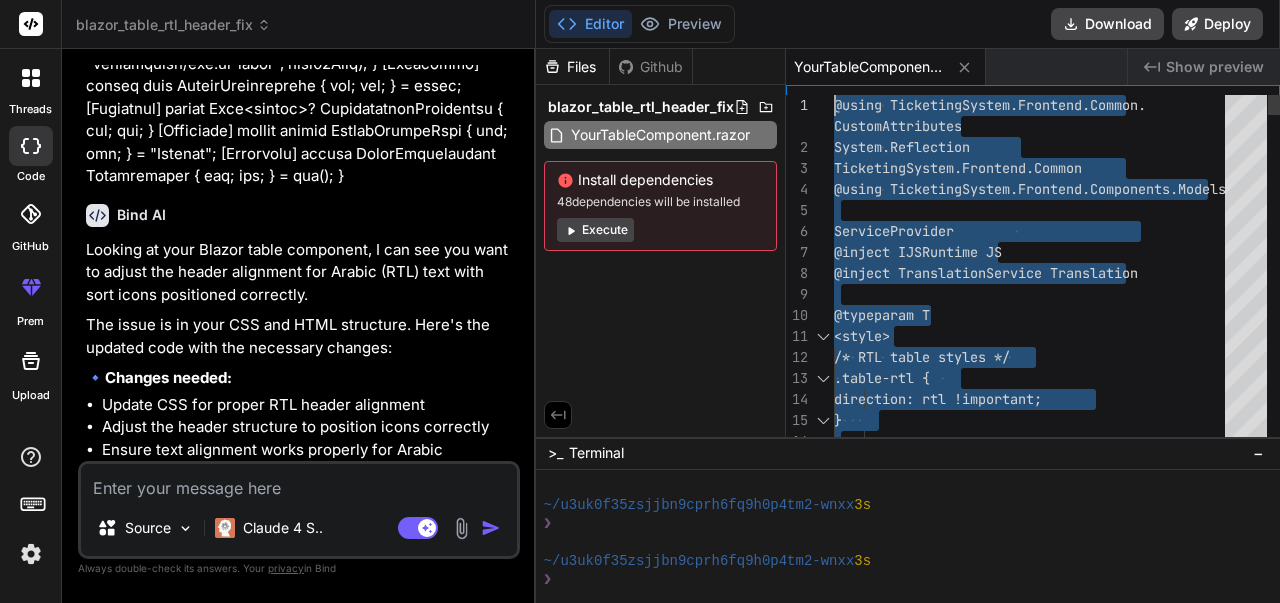 drag, startPoint x: 794, startPoint y: 36, endPoint x: 854, endPoint y: 27, distance: 60.671246 